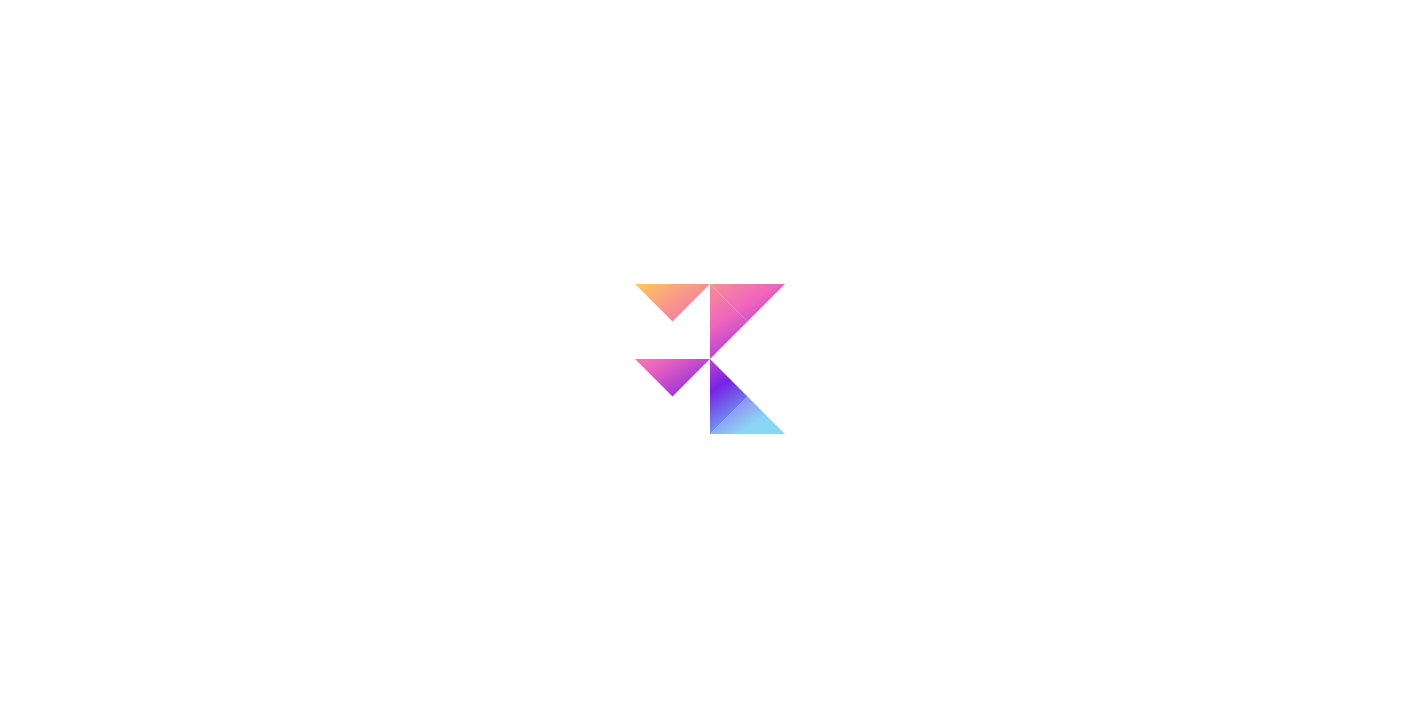 scroll, scrollTop: 0, scrollLeft: 0, axis: both 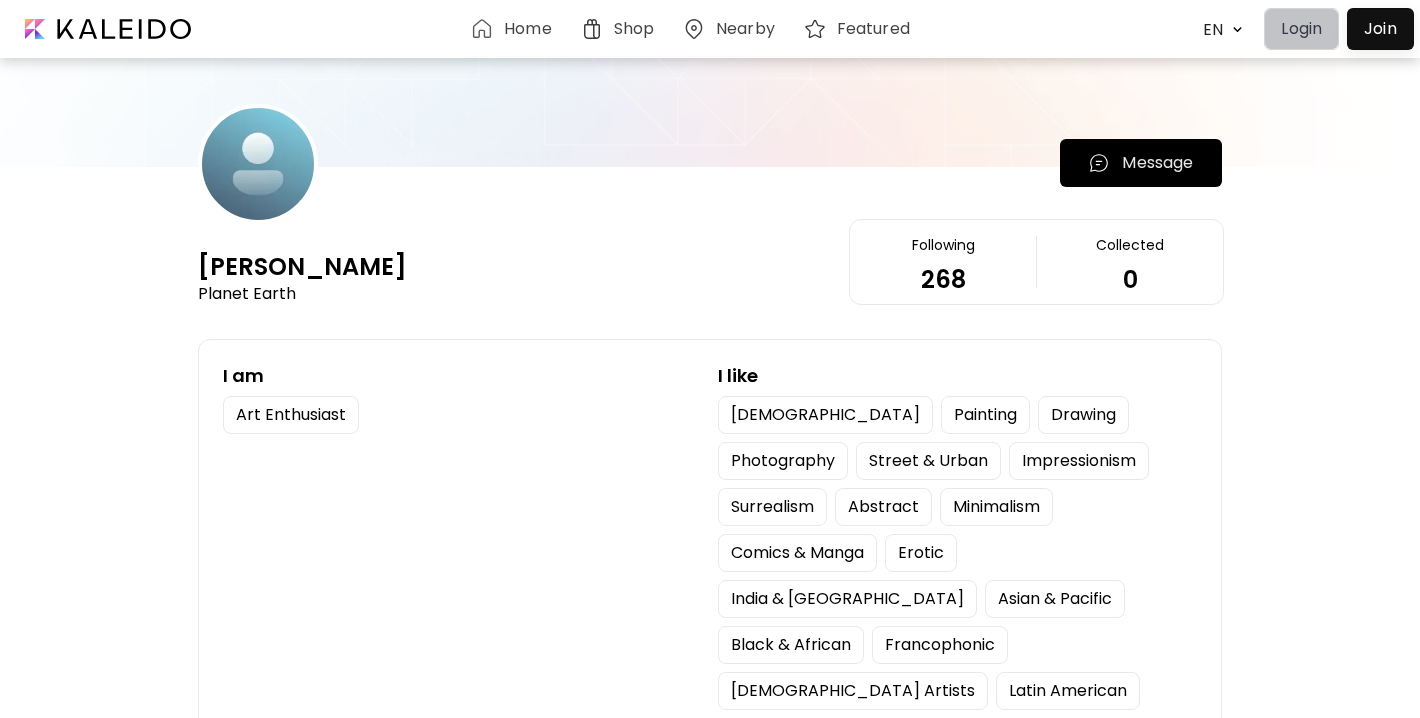 click on "Login" at bounding box center (1301, 29) 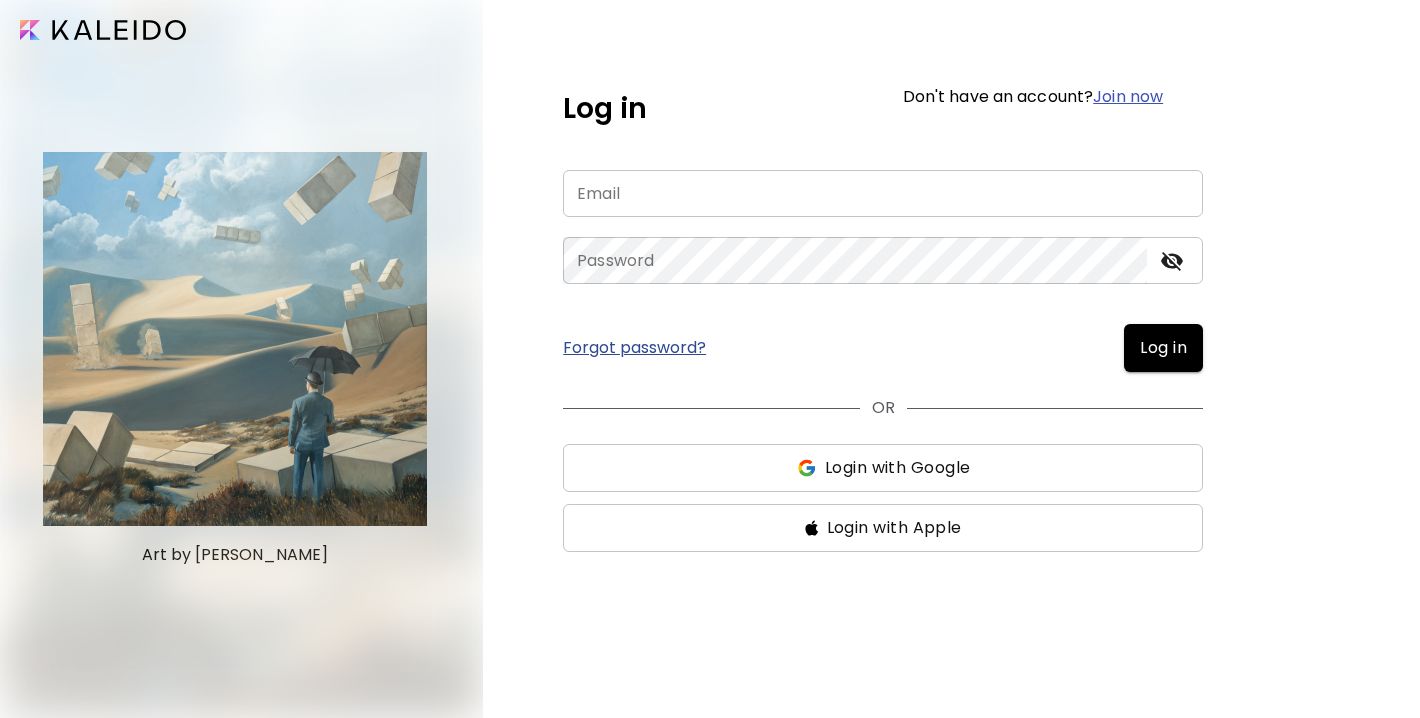 click at bounding box center (883, 193) 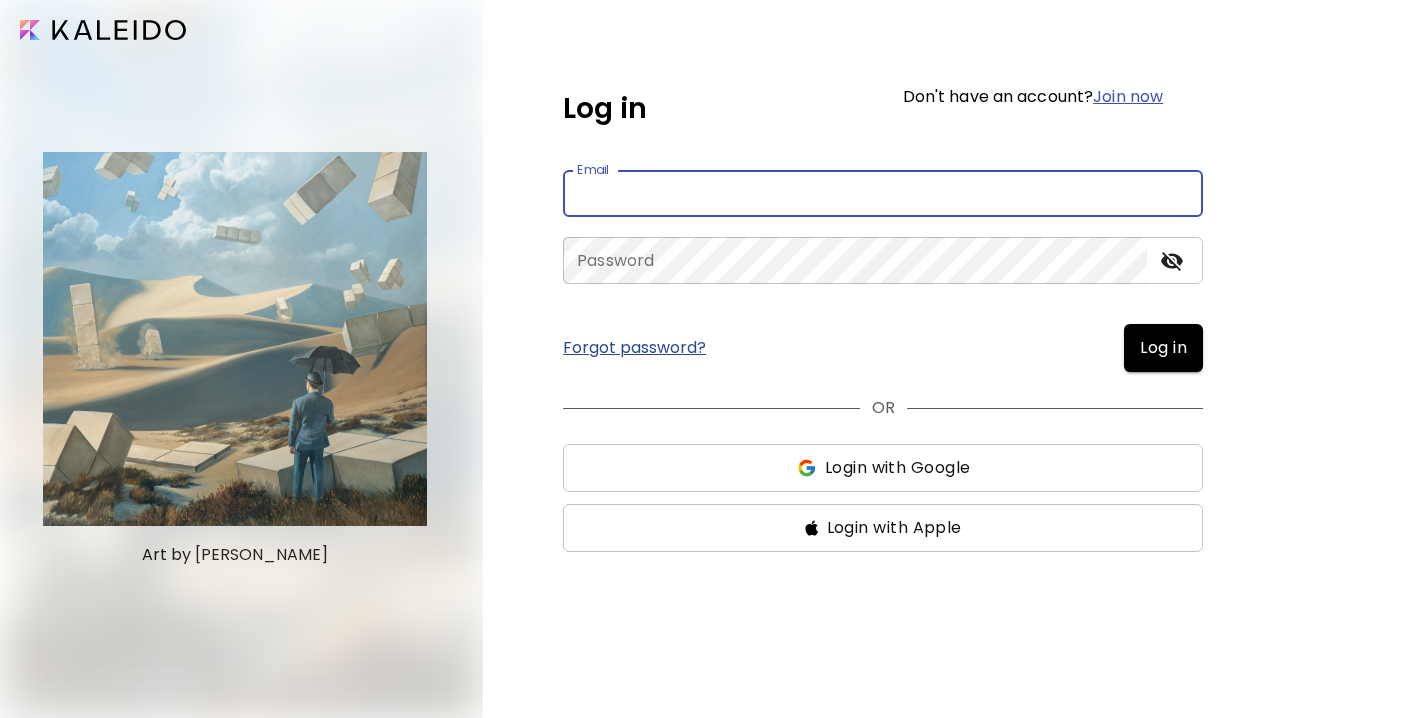 type on "**********" 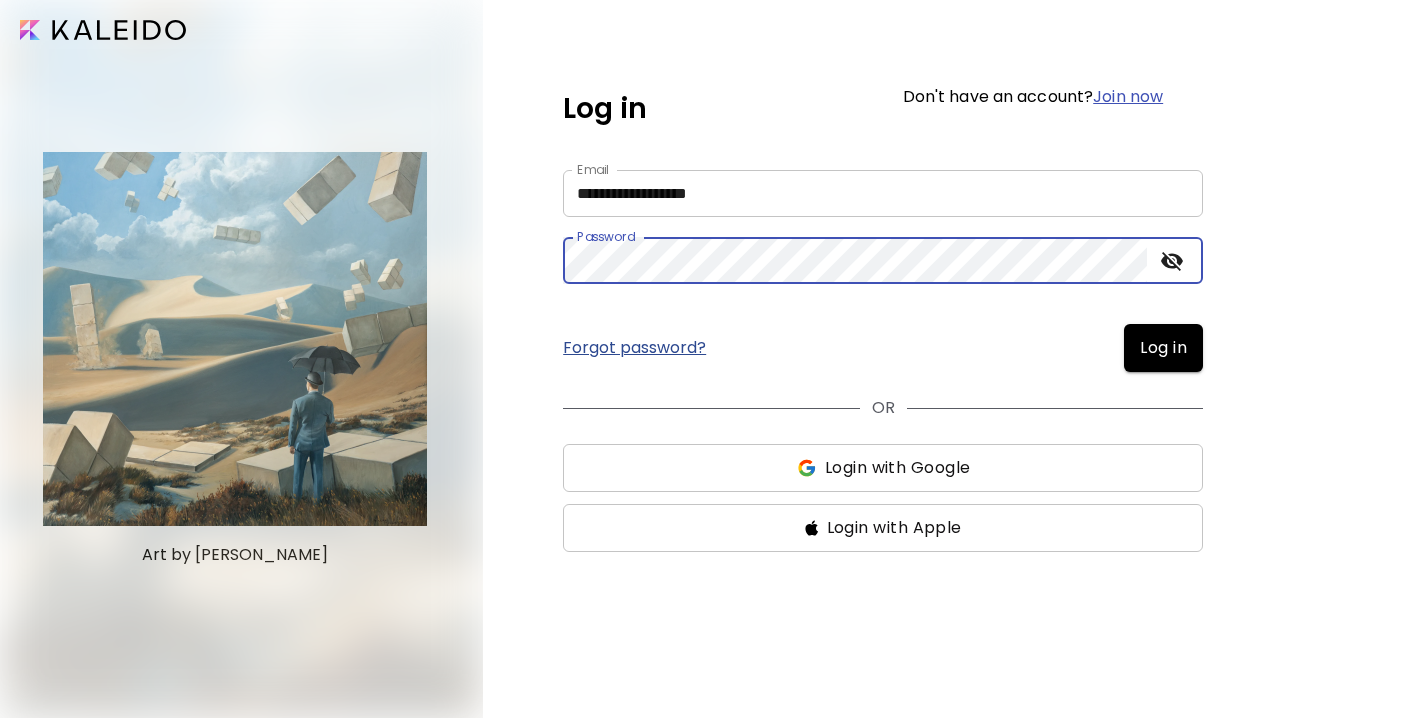 click on "Log in" at bounding box center [1163, 348] 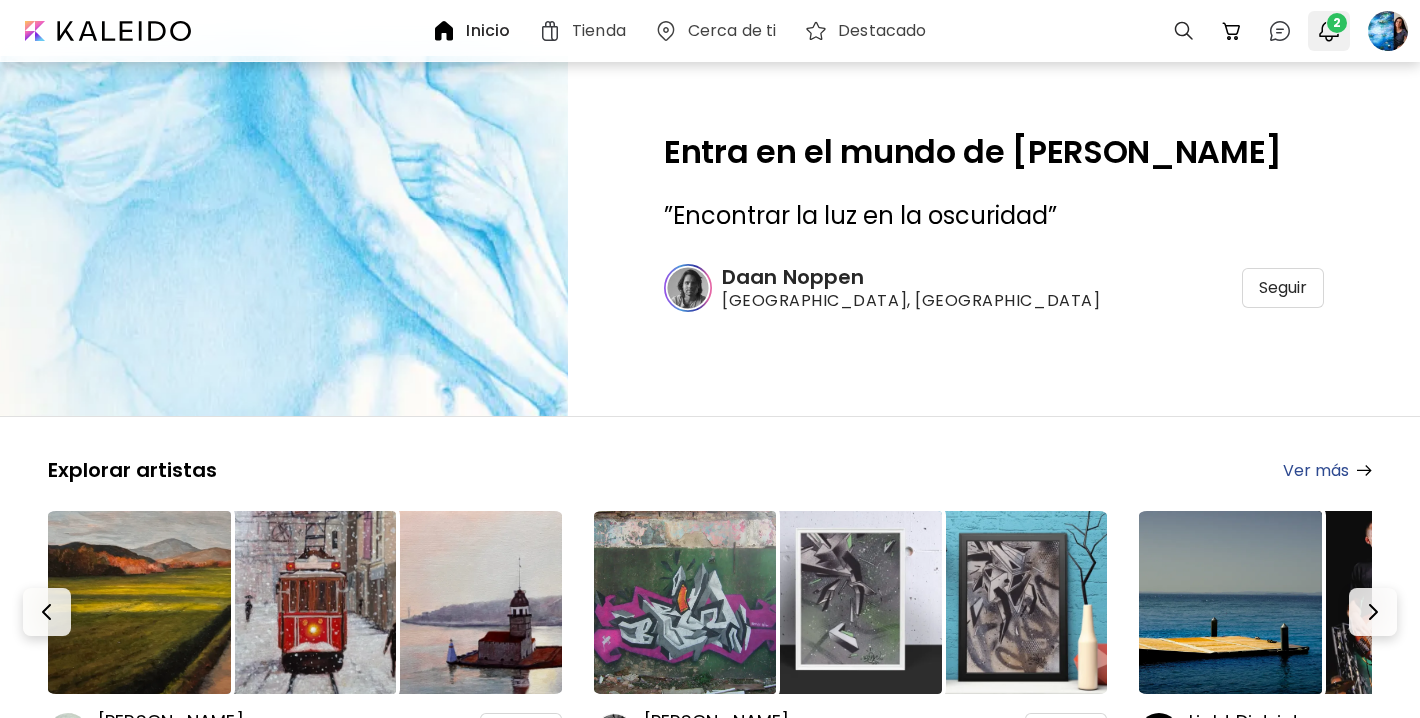 click at bounding box center (1329, 31) 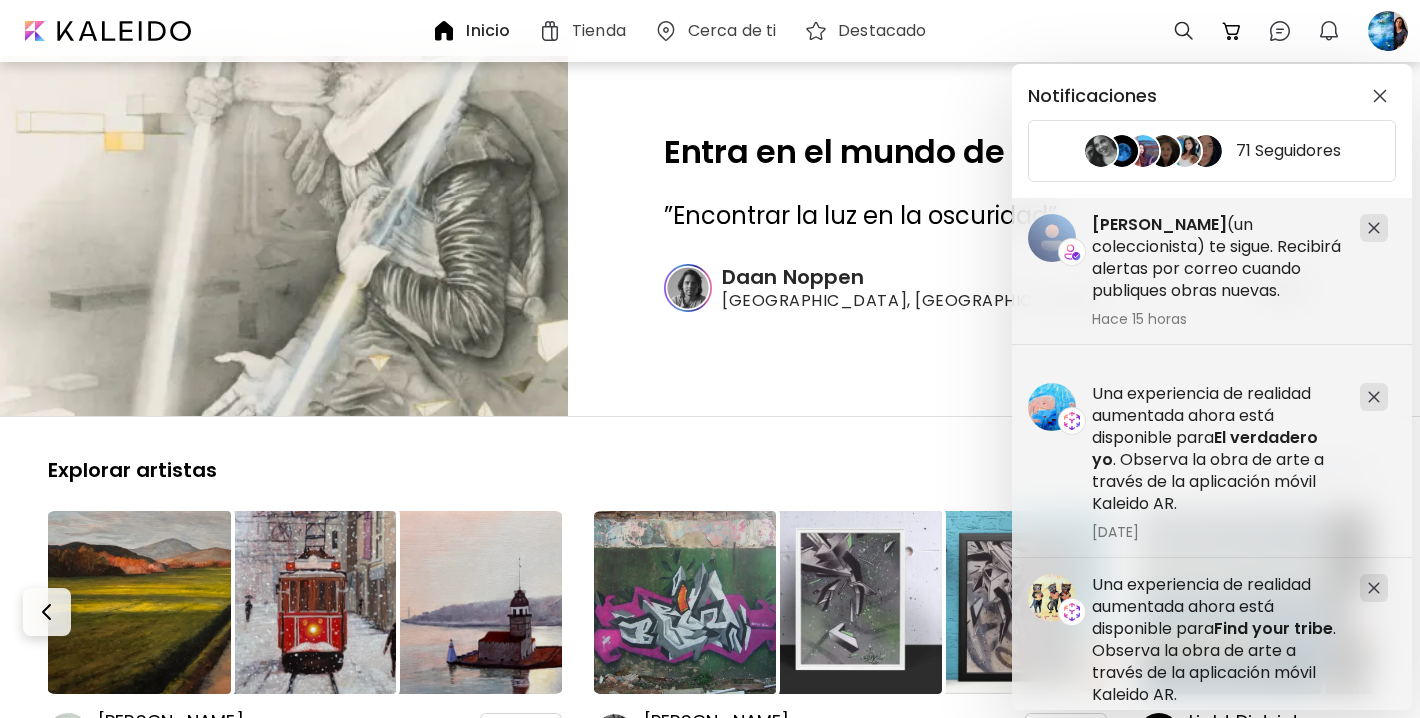 click on "Notificaciones 71 Seguidores Una experiencia de realidad aumentada ahora está disponible para  El verdadero yo . Observa la obra de arte a través de la aplicación móvil Kaleido AR. [DATE] Una experiencia de realidad aumentada ahora está disponible para  Aprendiendo a disfrutar . Observa la obra de arte a través de la aplicación móvil Kaleido AR. [DATE] Una experiencia de realidad aumentada ahora está disponible para  Tree of life . Observa la obra de arte a través de la aplicación móvil Kaleido AR. [DATE] Una experiencia de realidad aumentada ahora está disponible para  Kaleidoscope . Observa la obra de arte a través de la aplicación móvil Kaleido AR. [DATE] Una experiencia de realidad aumentada ahora está disponible para  Find your tribe . Observa la obra de arte a través de la aplicación móvil Kaleido AR. [DATE] [PERSON_NAME]  (un coleccionista) te sigue. Recibirá alertas por correo cuando publiques obras nuevas. Hace 15 horas" at bounding box center (710, 359) 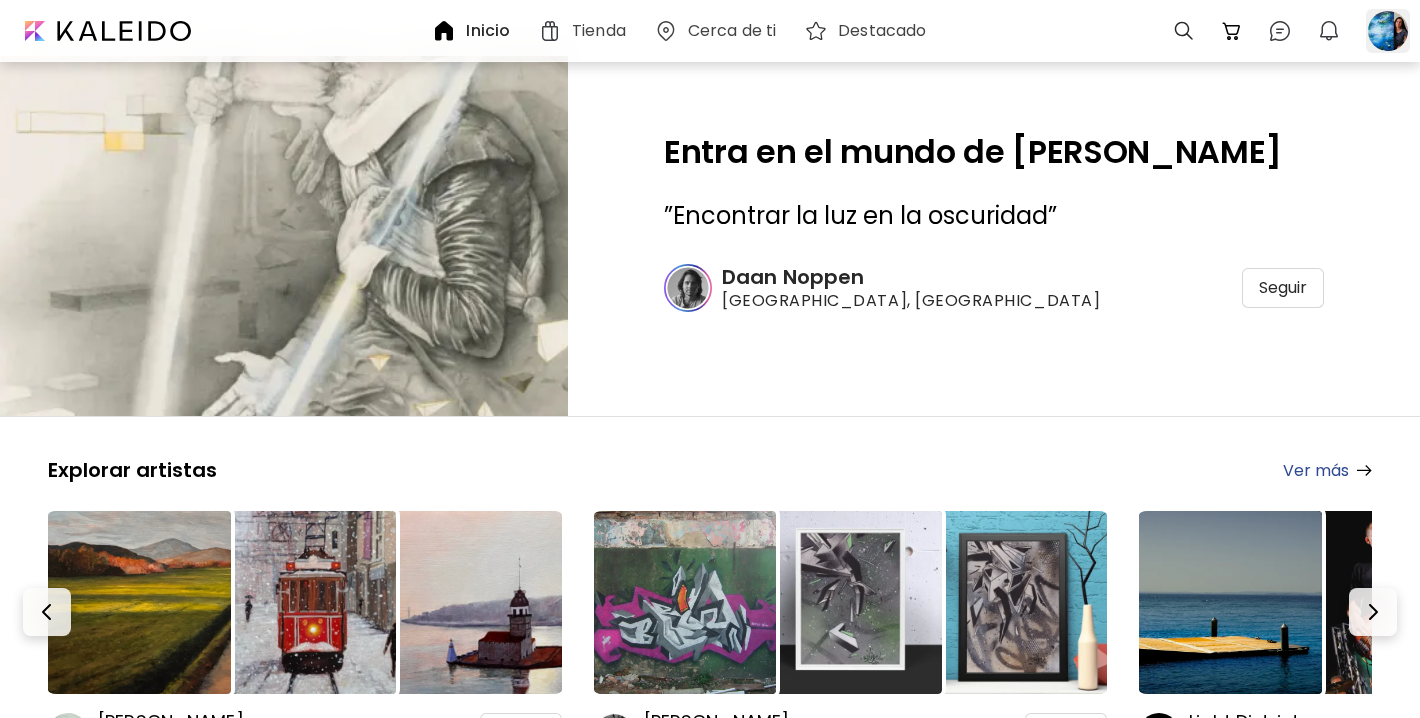 click at bounding box center (1388, 31) 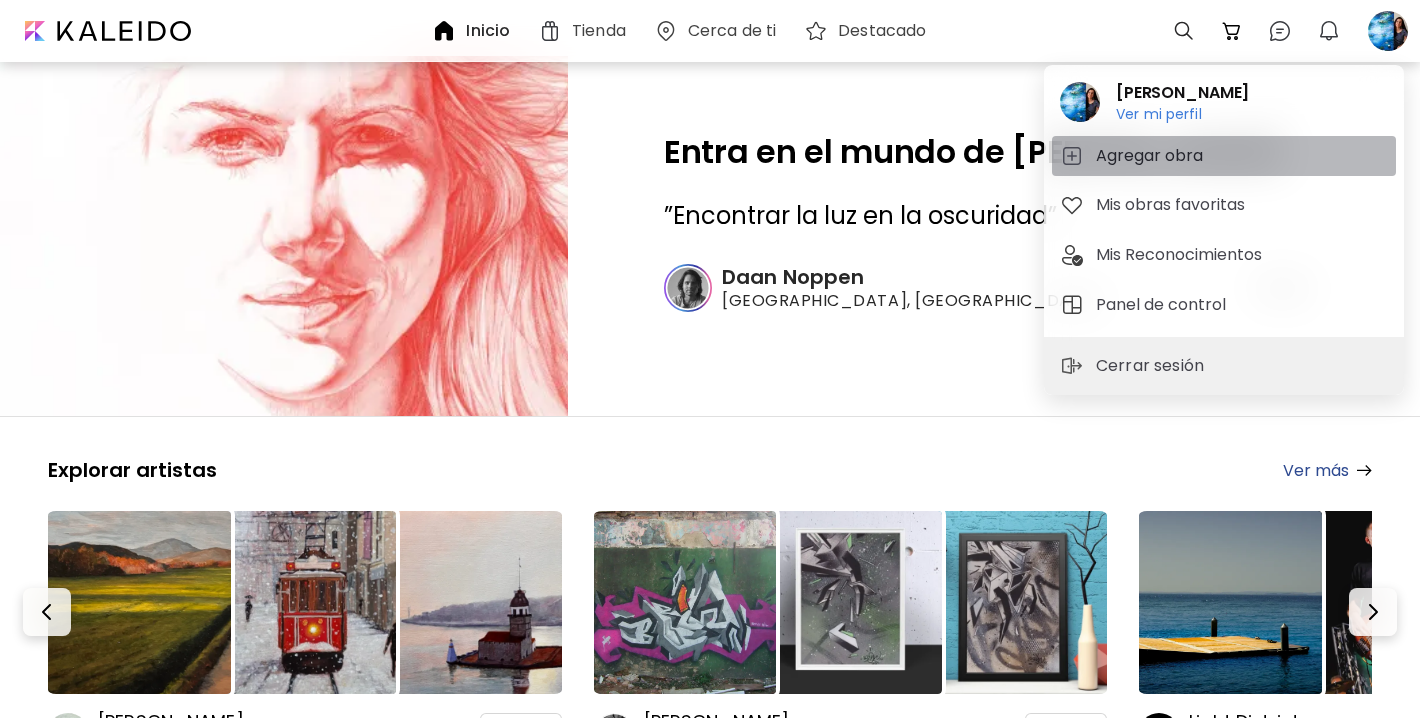click on "Agregar obra" at bounding box center (1152, 156) 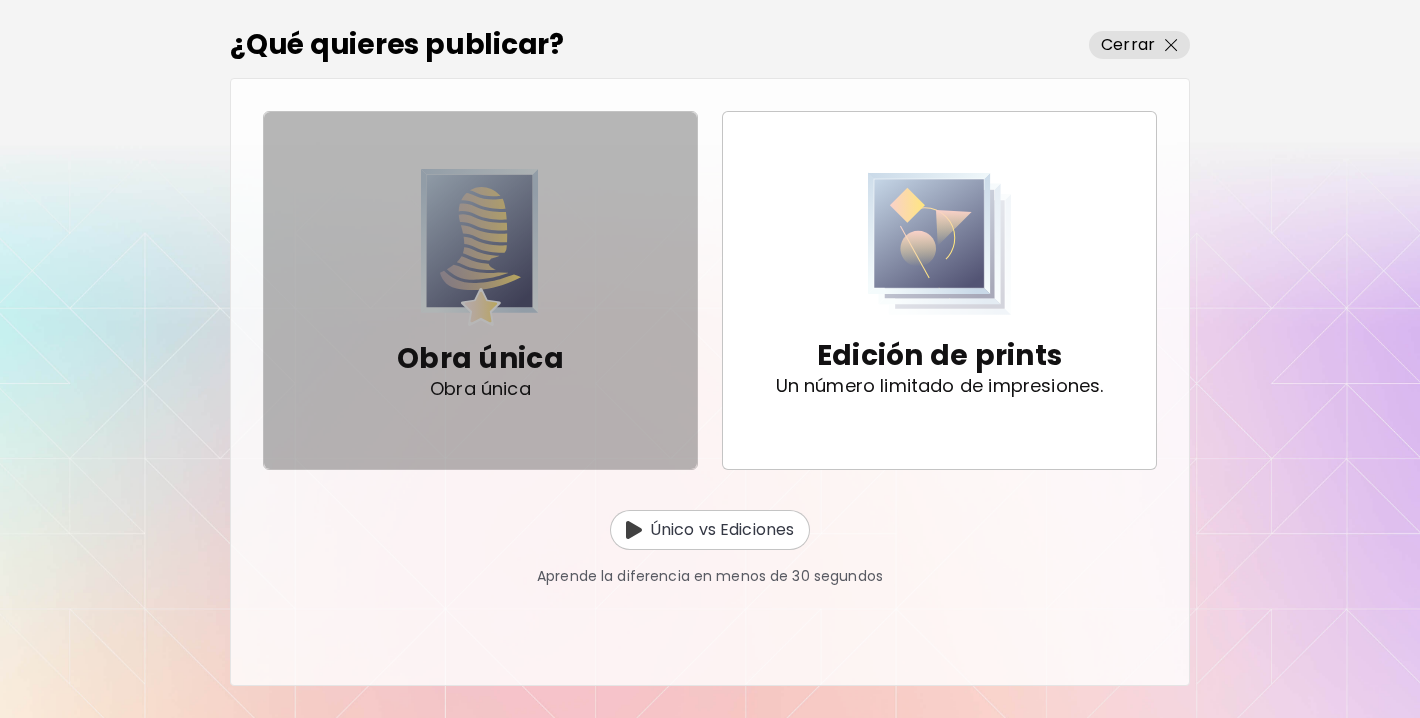 click on "Obra única" at bounding box center [480, 359] 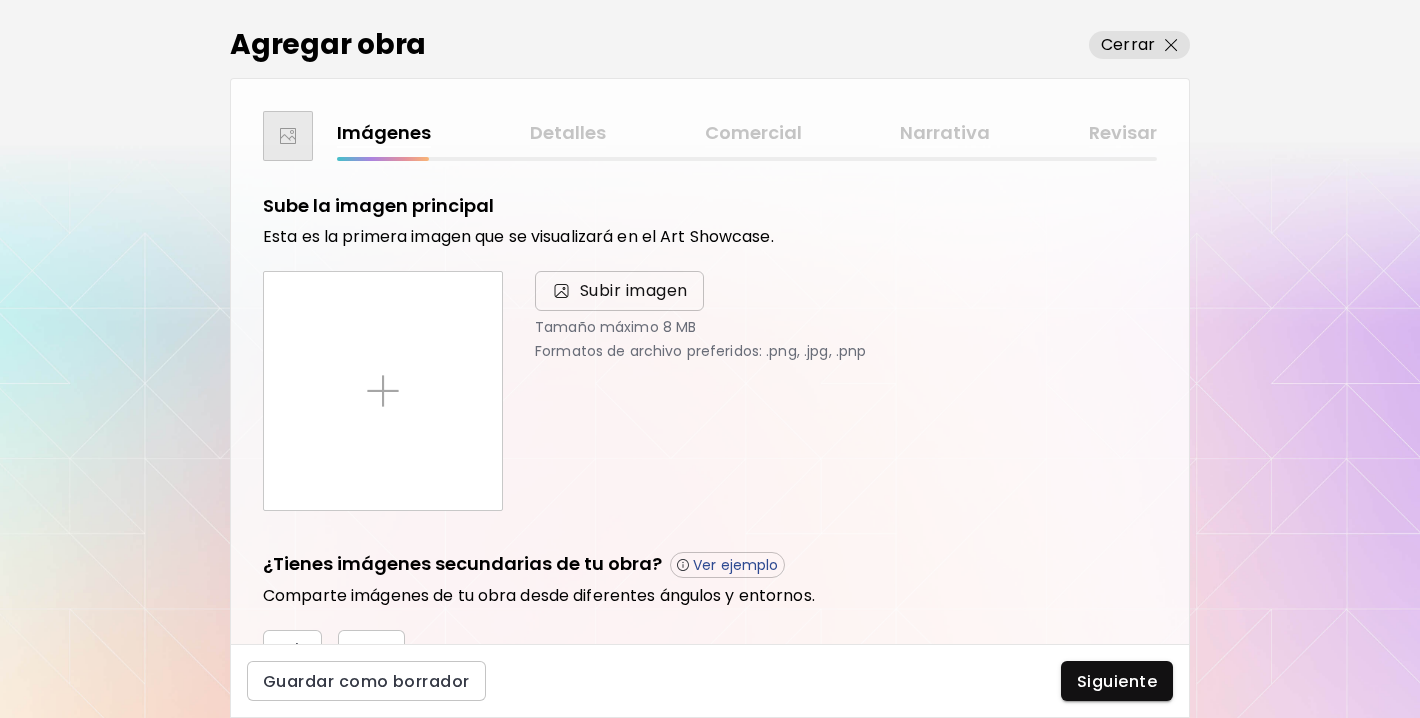 click on "Subir imagen" at bounding box center [634, 291] 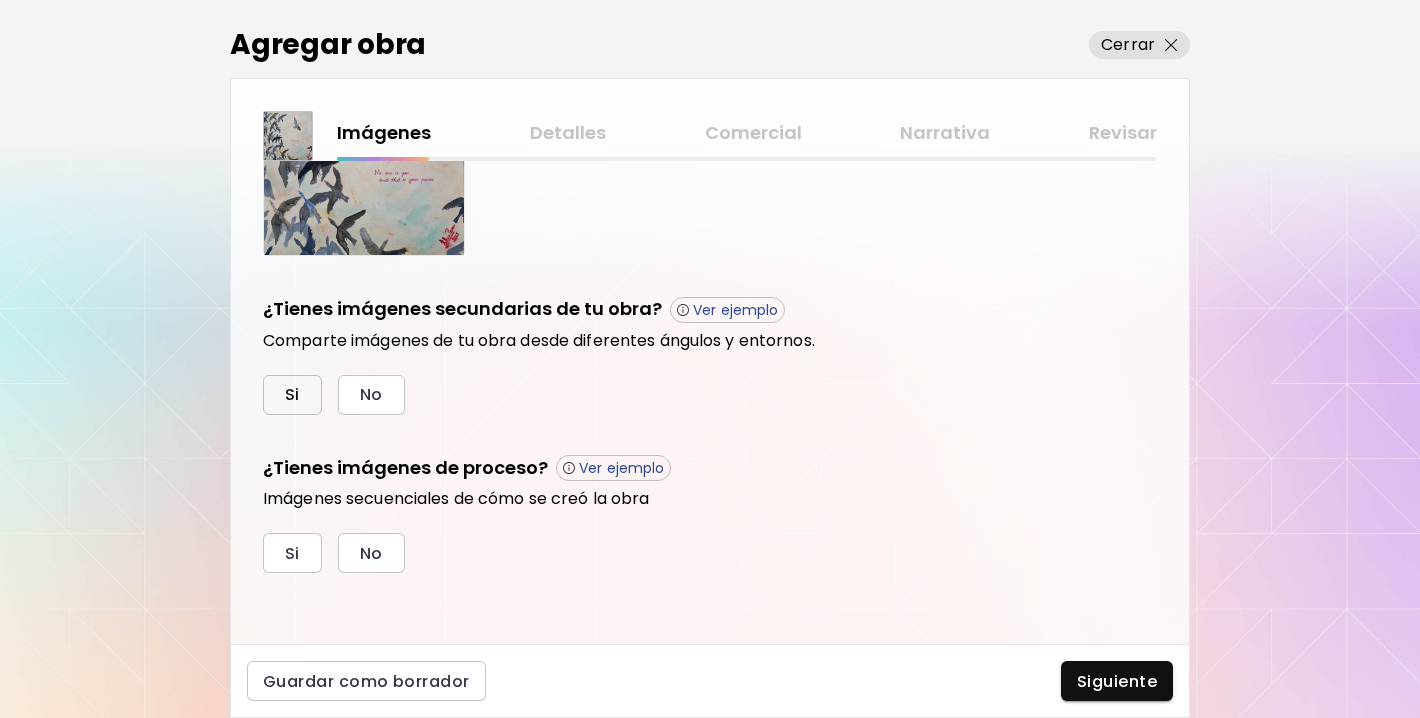 click on "Si" at bounding box center [292, 395] 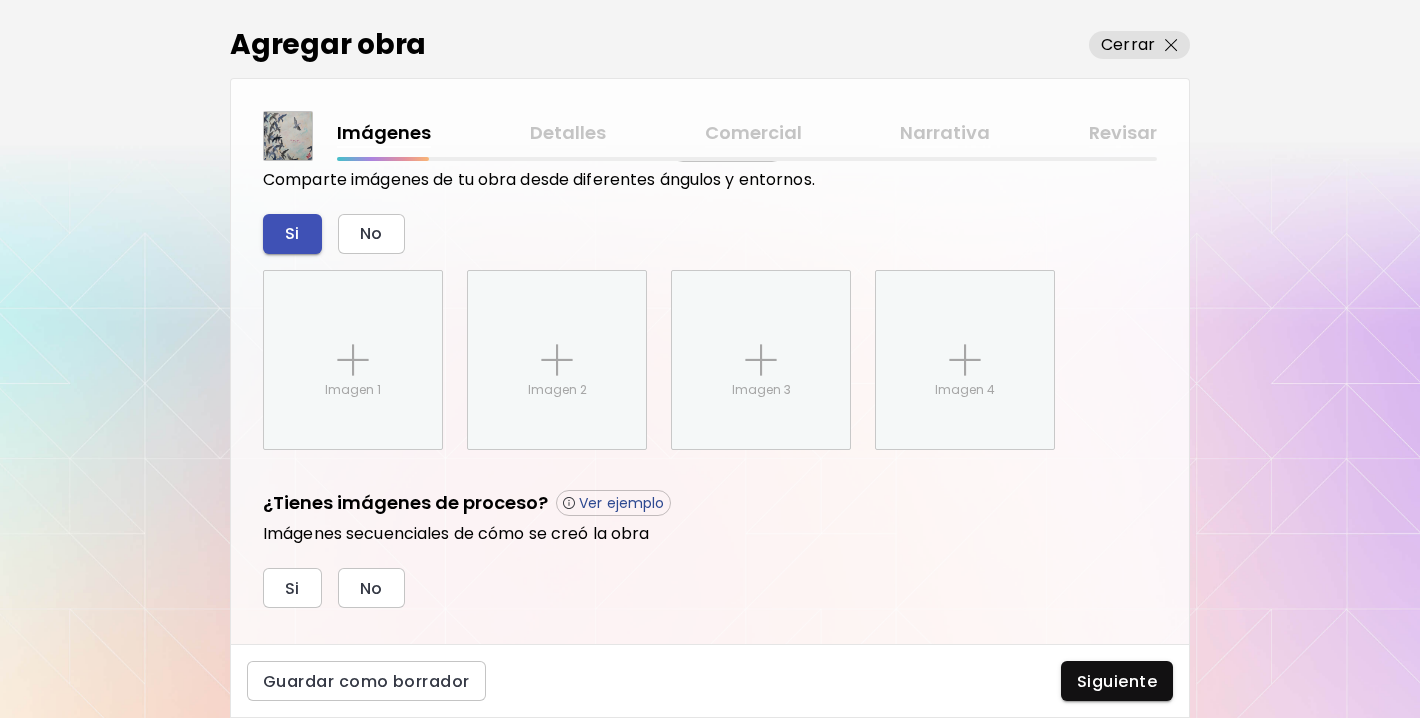 scroll, scrollTop: 771, scrollLeft: 0, axis: vertical 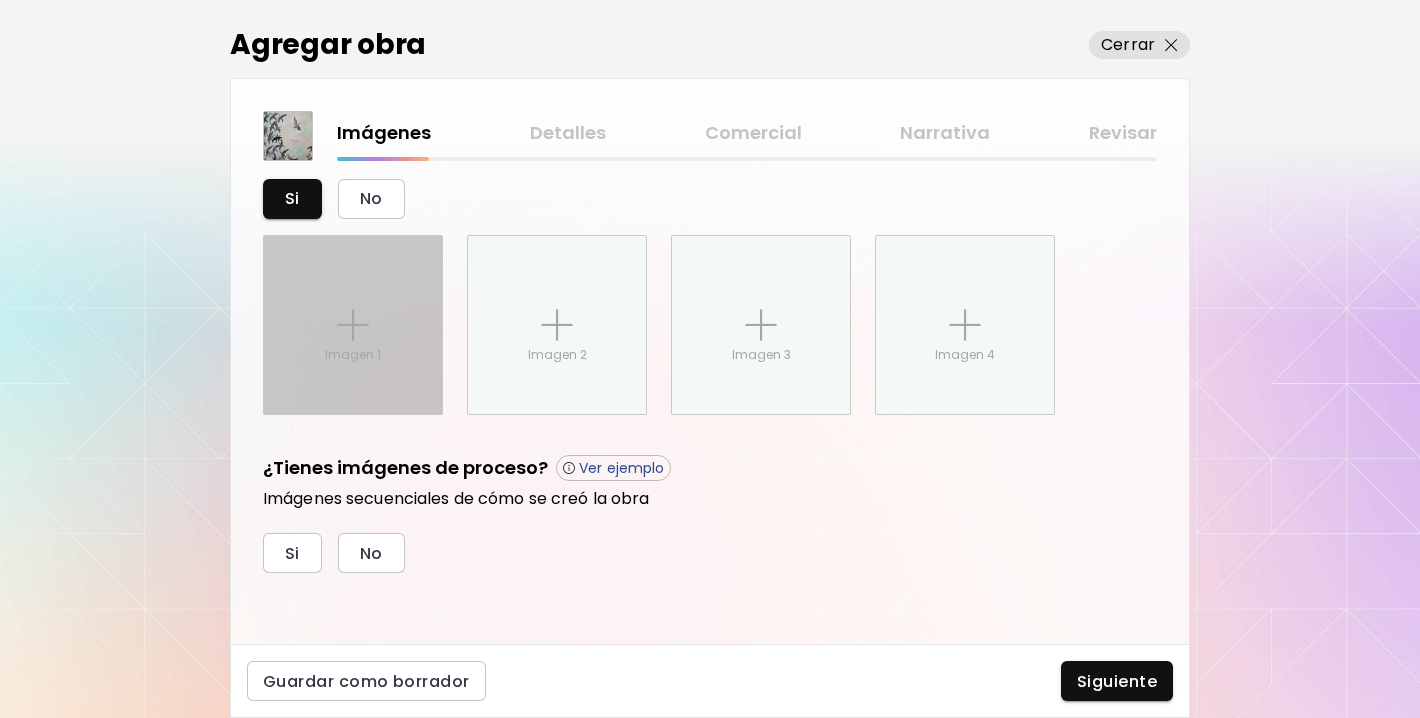 click at bounding box center (353, 325) 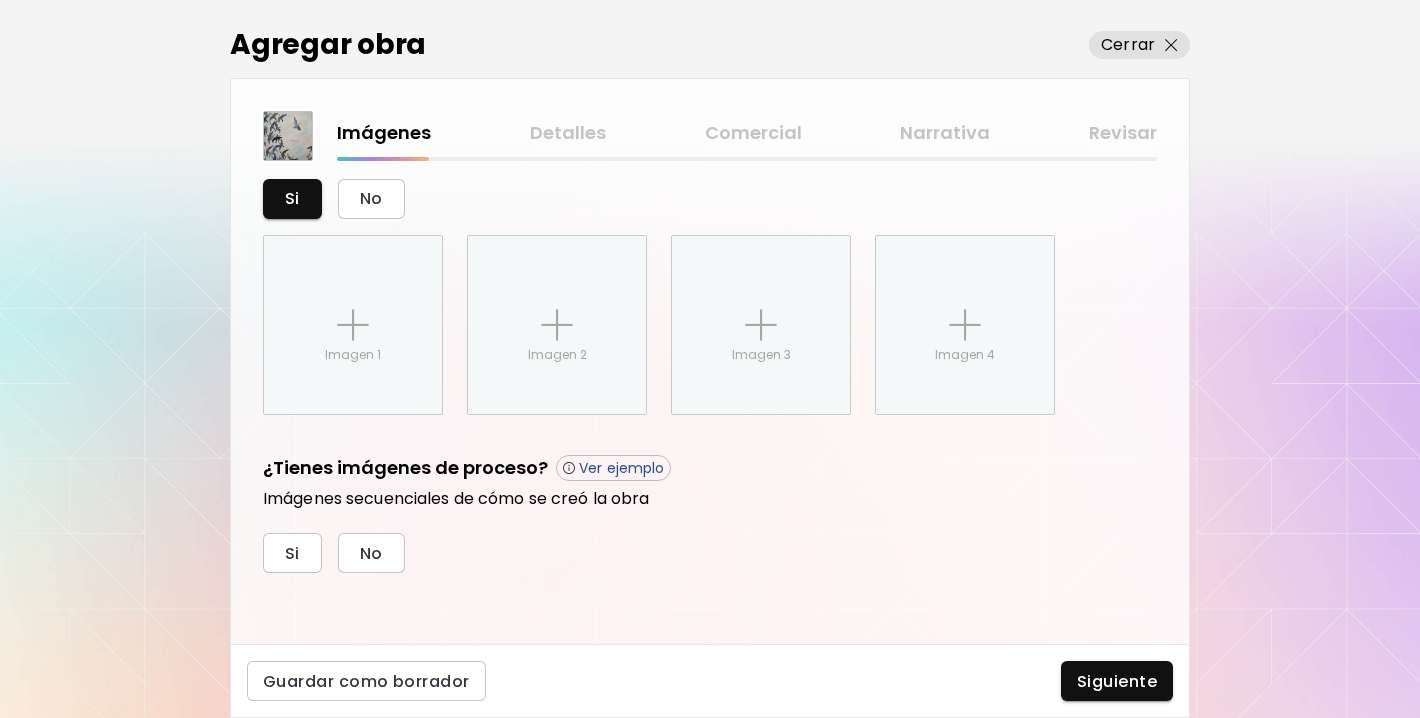 scroll, scrollTop: 795, scrollLeft: 0, axis: vertical 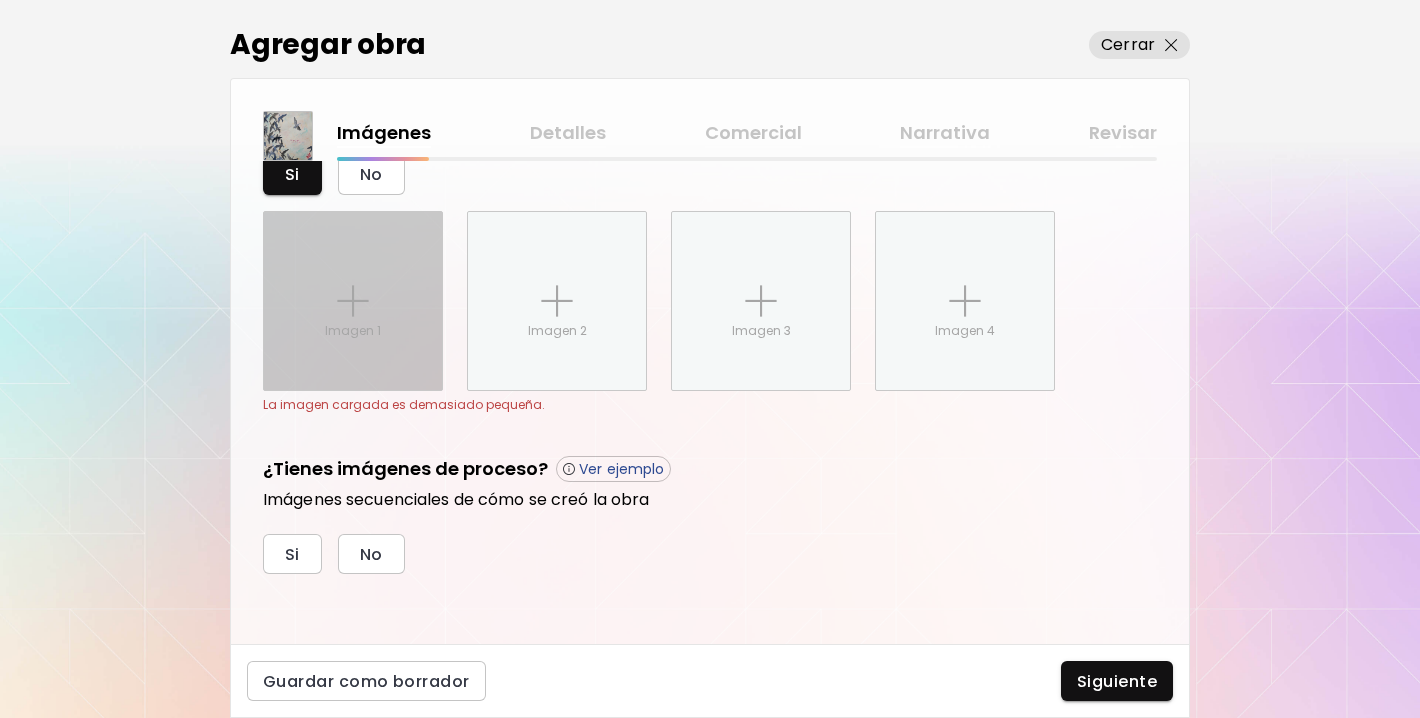 click on "Imagen 1" at bounding box center (353, 301) 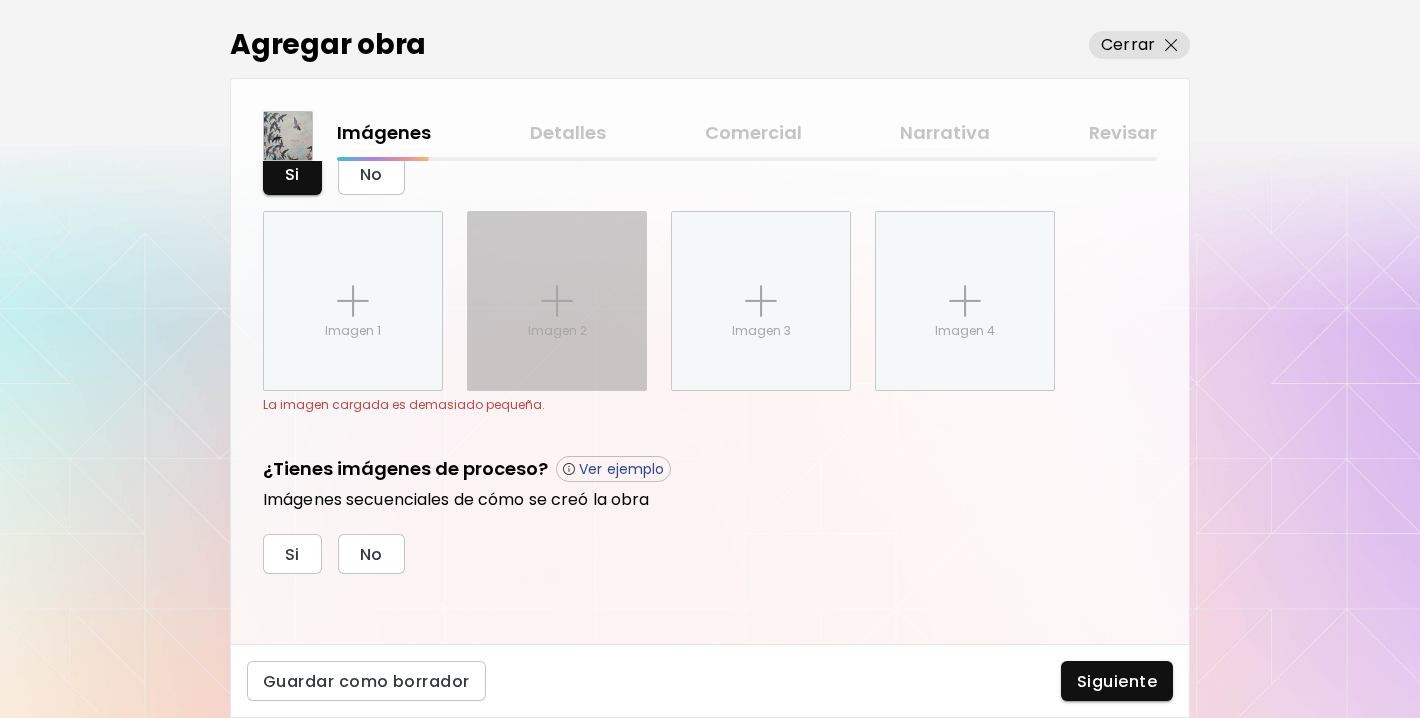 scroll, scrollTop: 771, scrollLeft: 0, axis: vertical 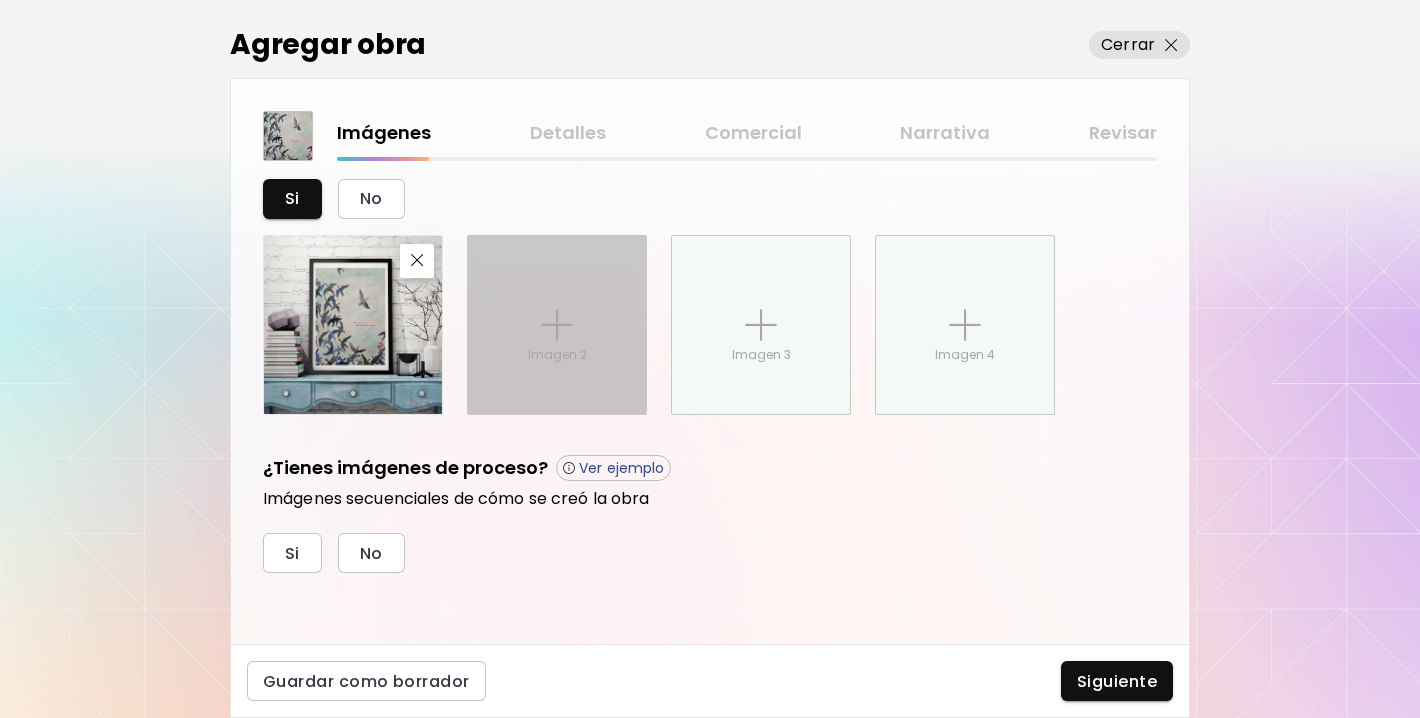 click on "Imagen 2" at bounding box center [557, 325] 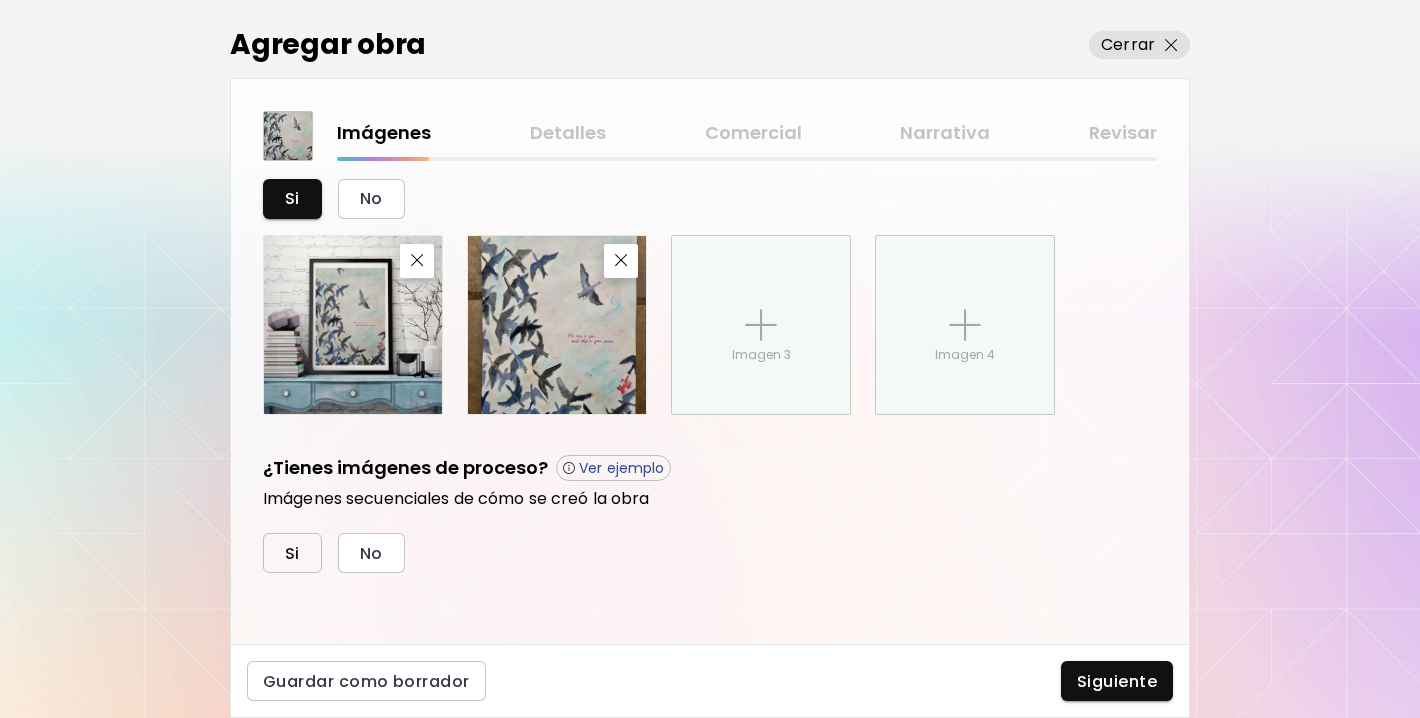 click on "Si" at bounding box center (292, 553) 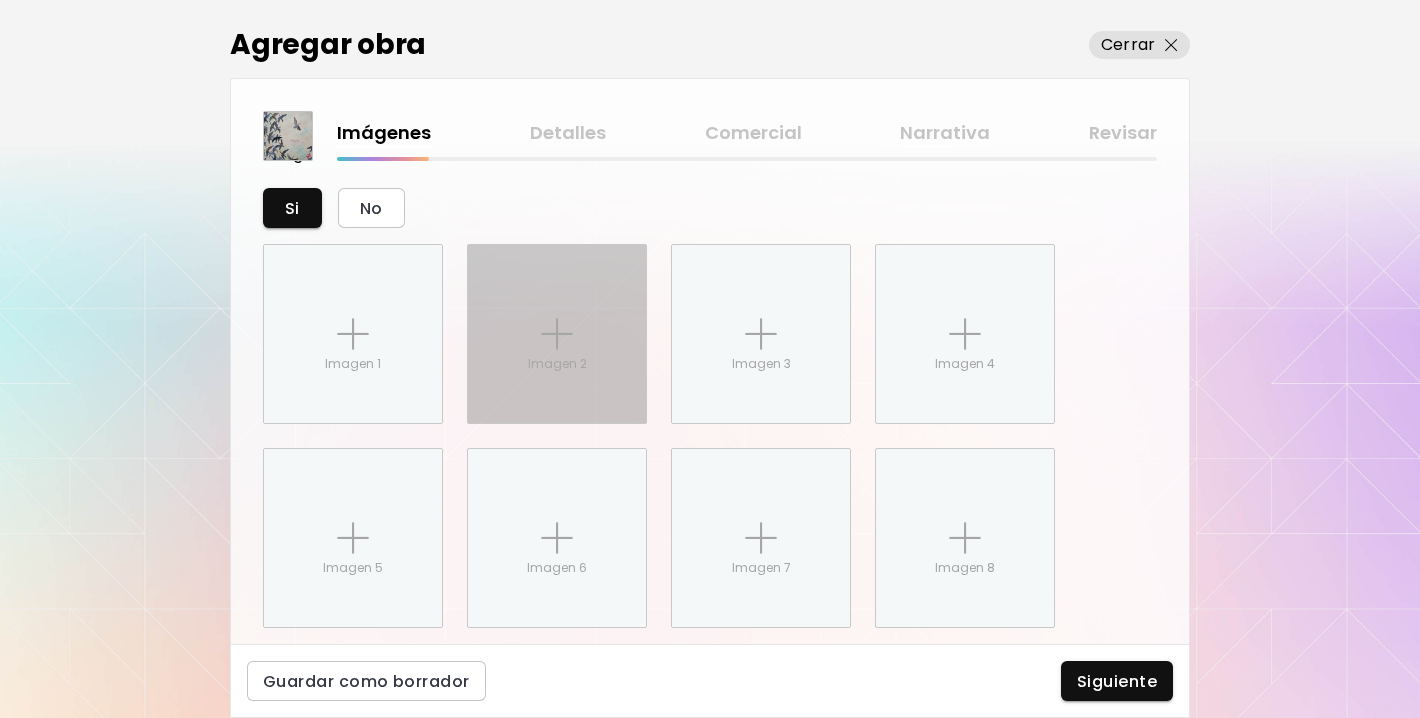 scroll, scrollTop: 1171, scrollLeft: 0, axis: vertical 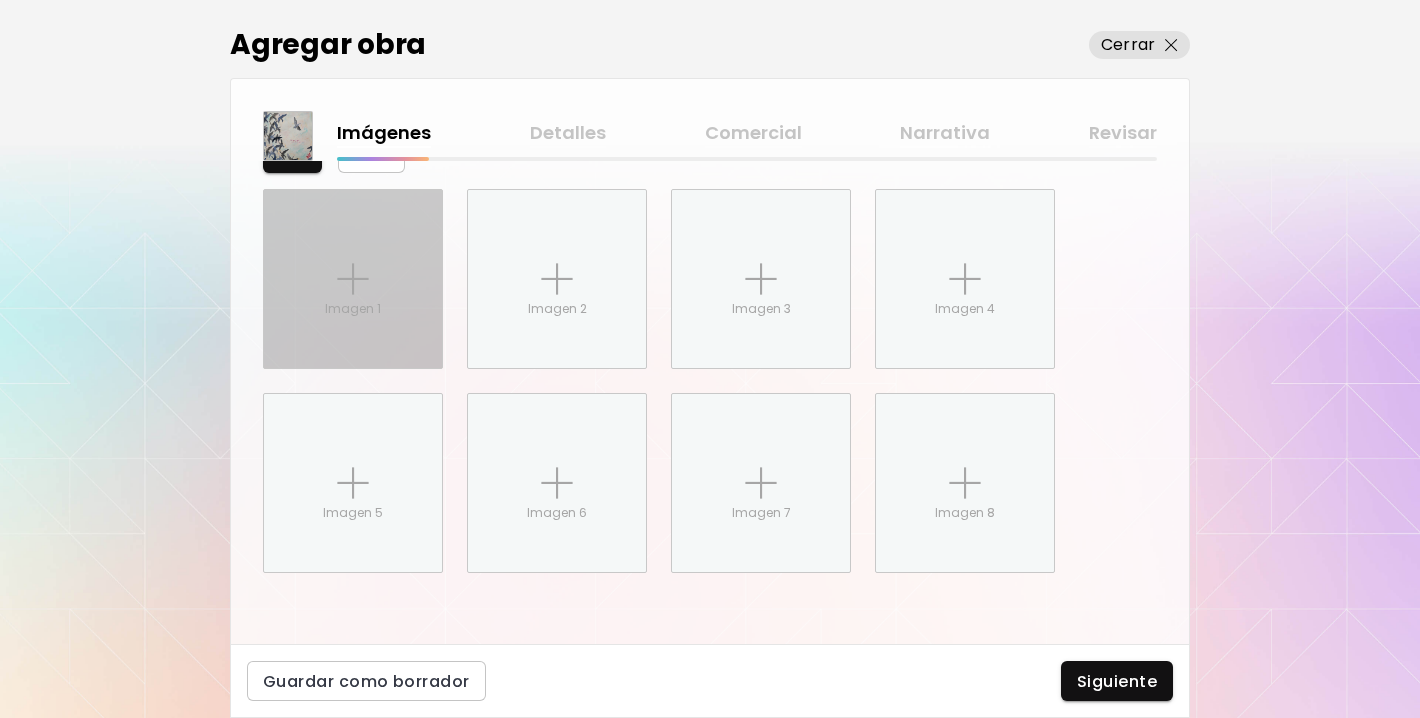 click at bounding box center (353, 279) 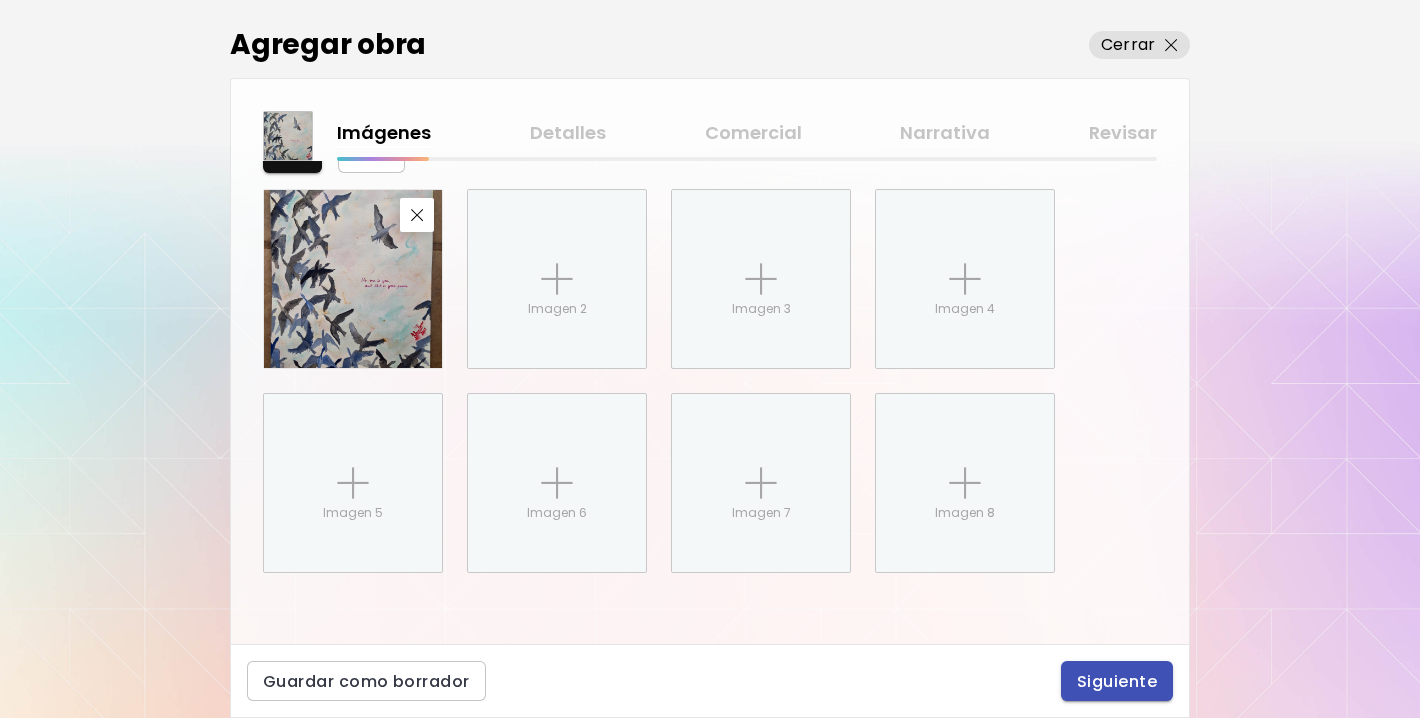 click on "Siguiente" at bounding box center (1117, 681) 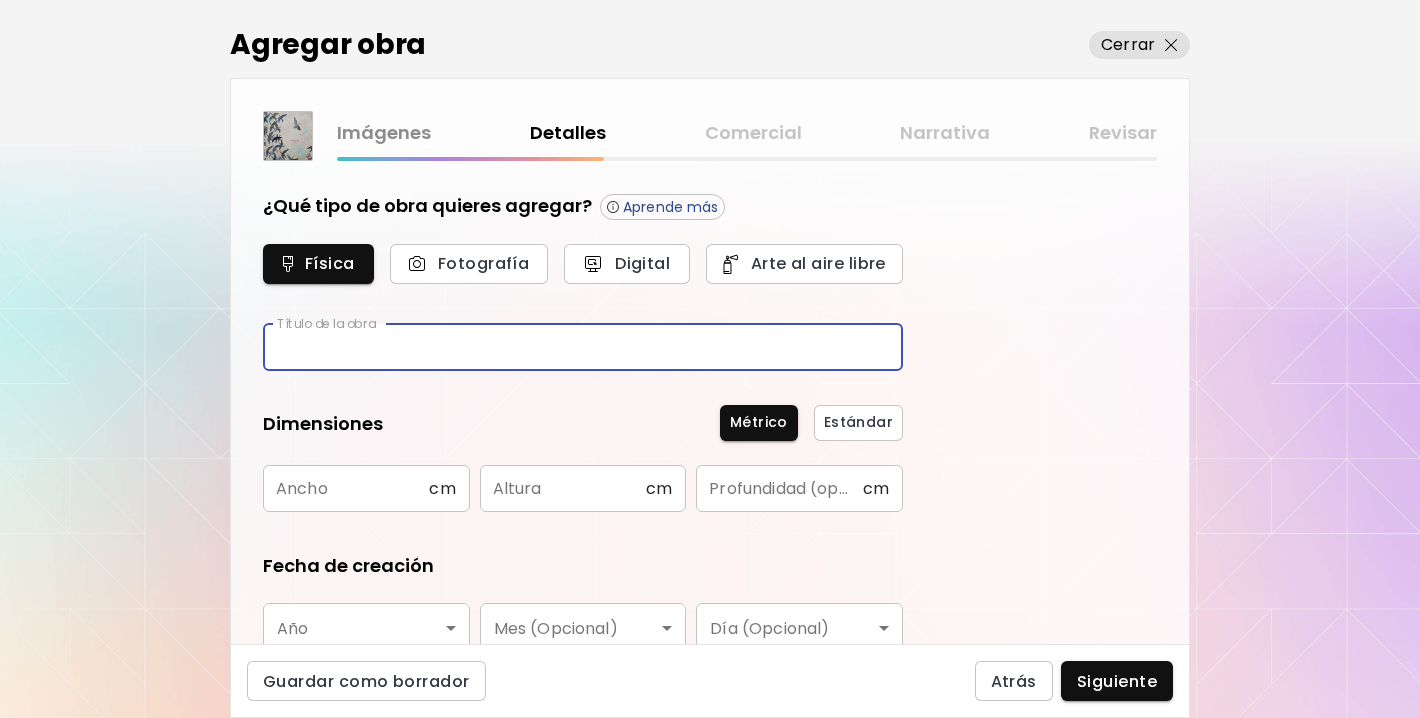 click at bounding box center (583, 347) 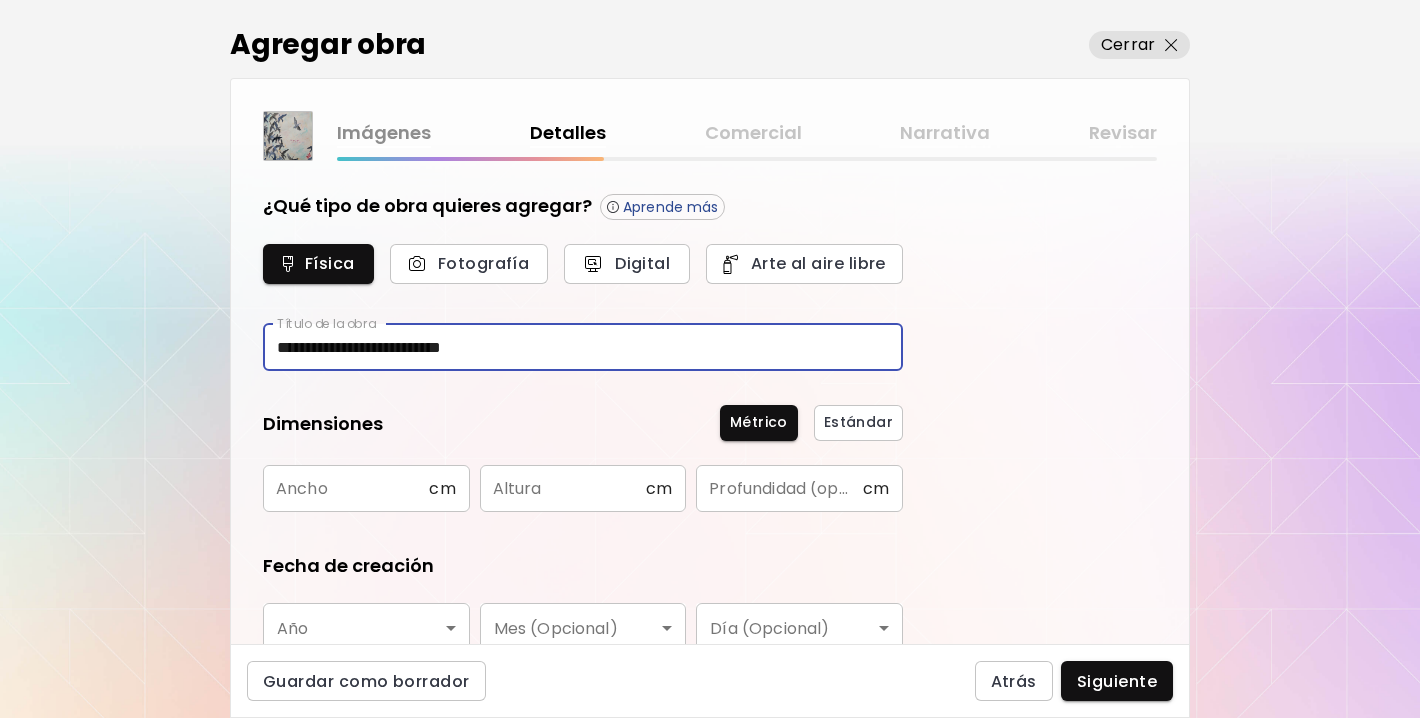 type on "**********" 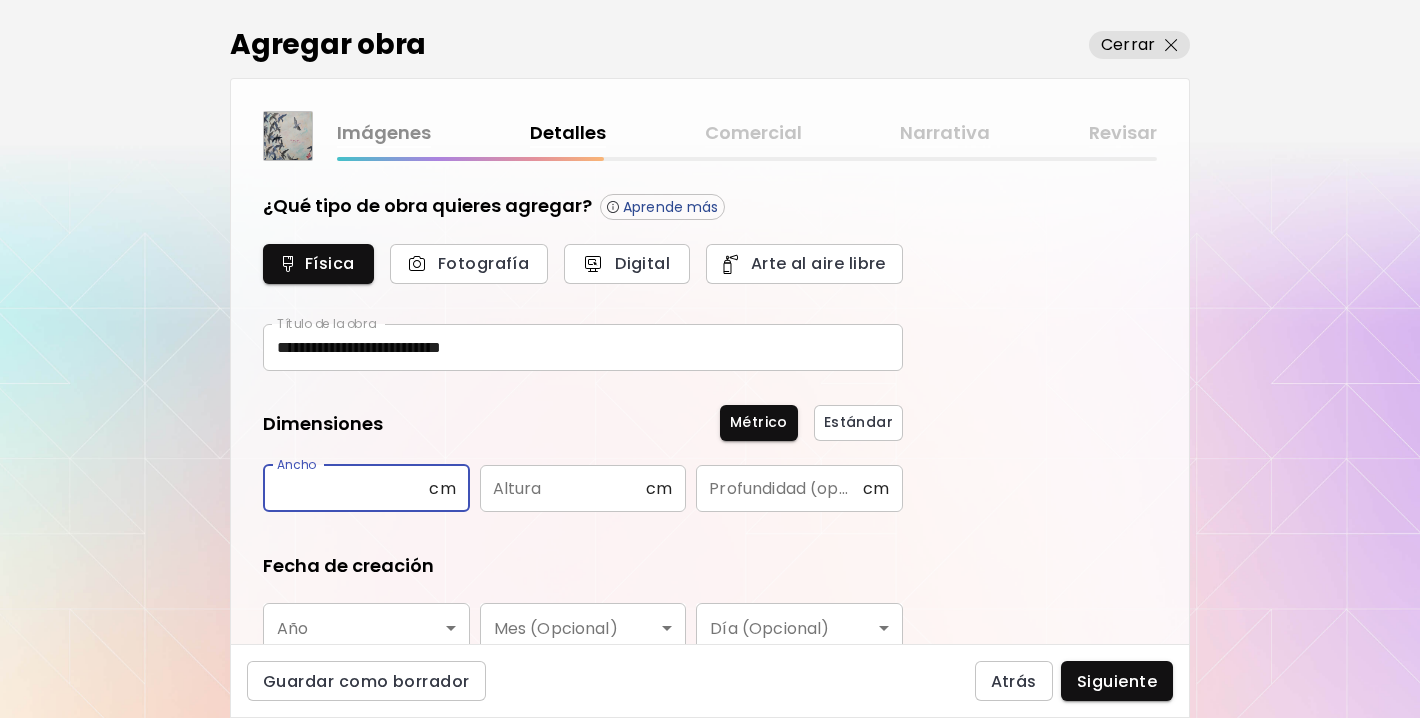 click at bounding box center [563, 488] 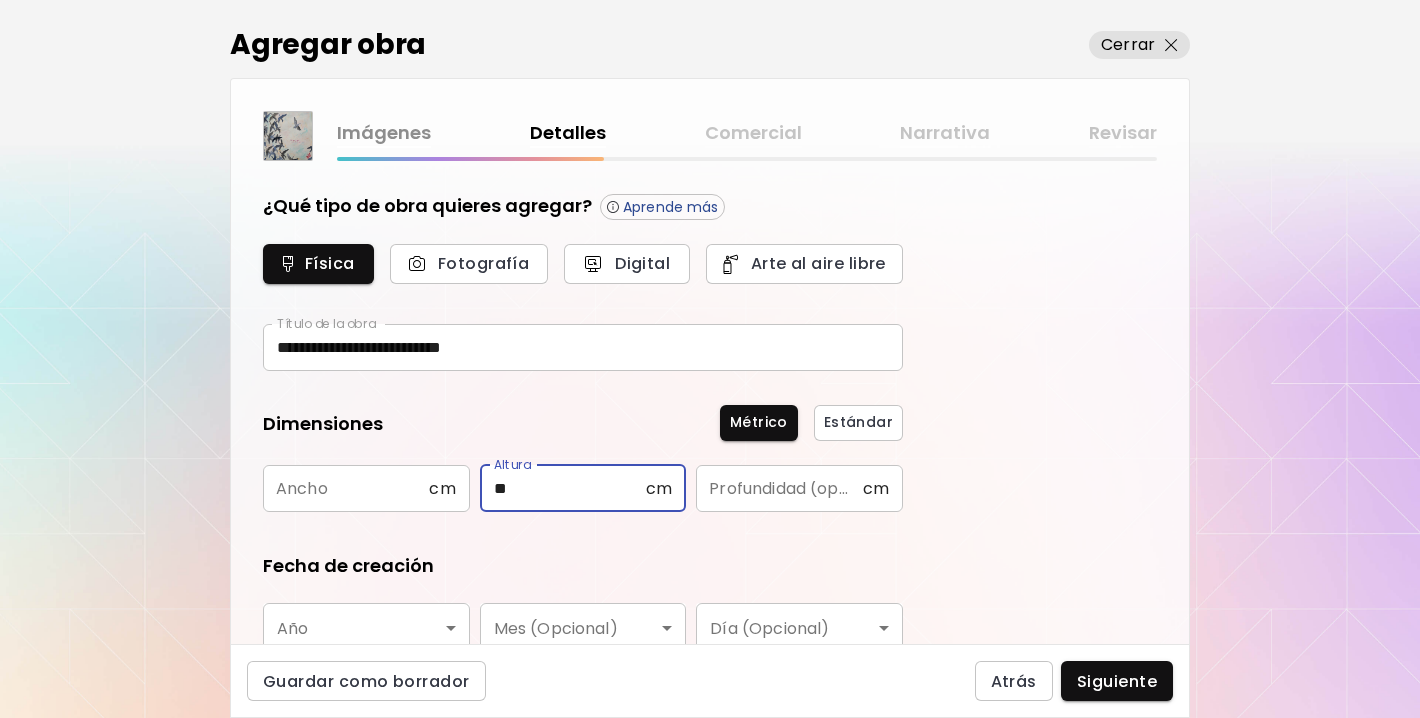 type on "**" 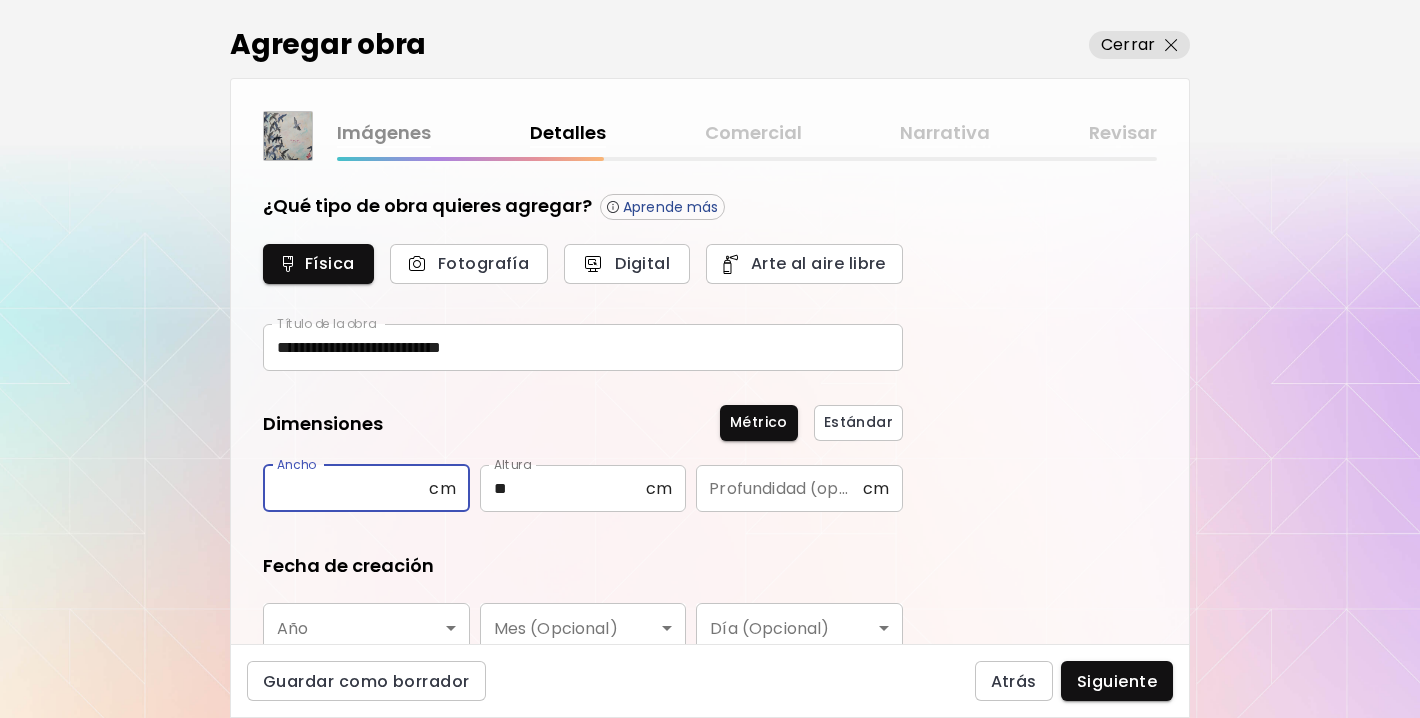 click at bounding box center (346, 488) 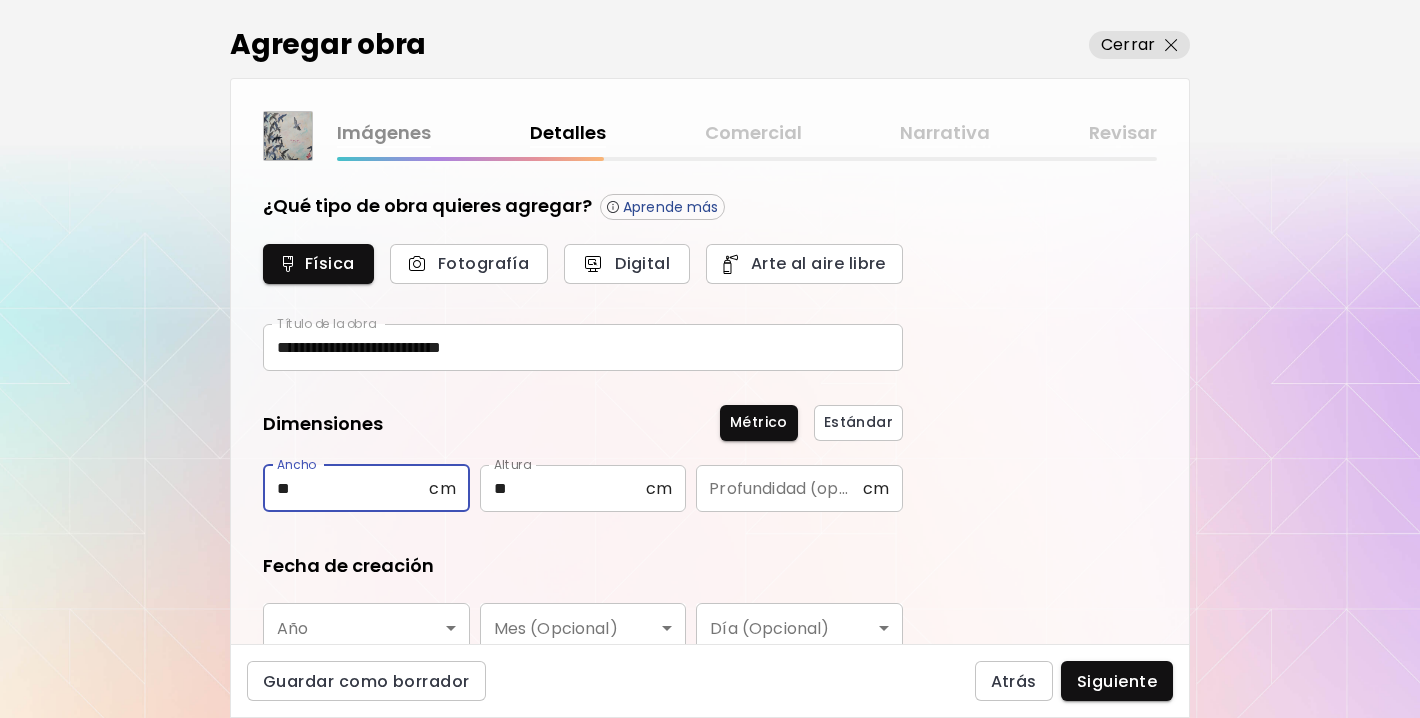 type on "**" 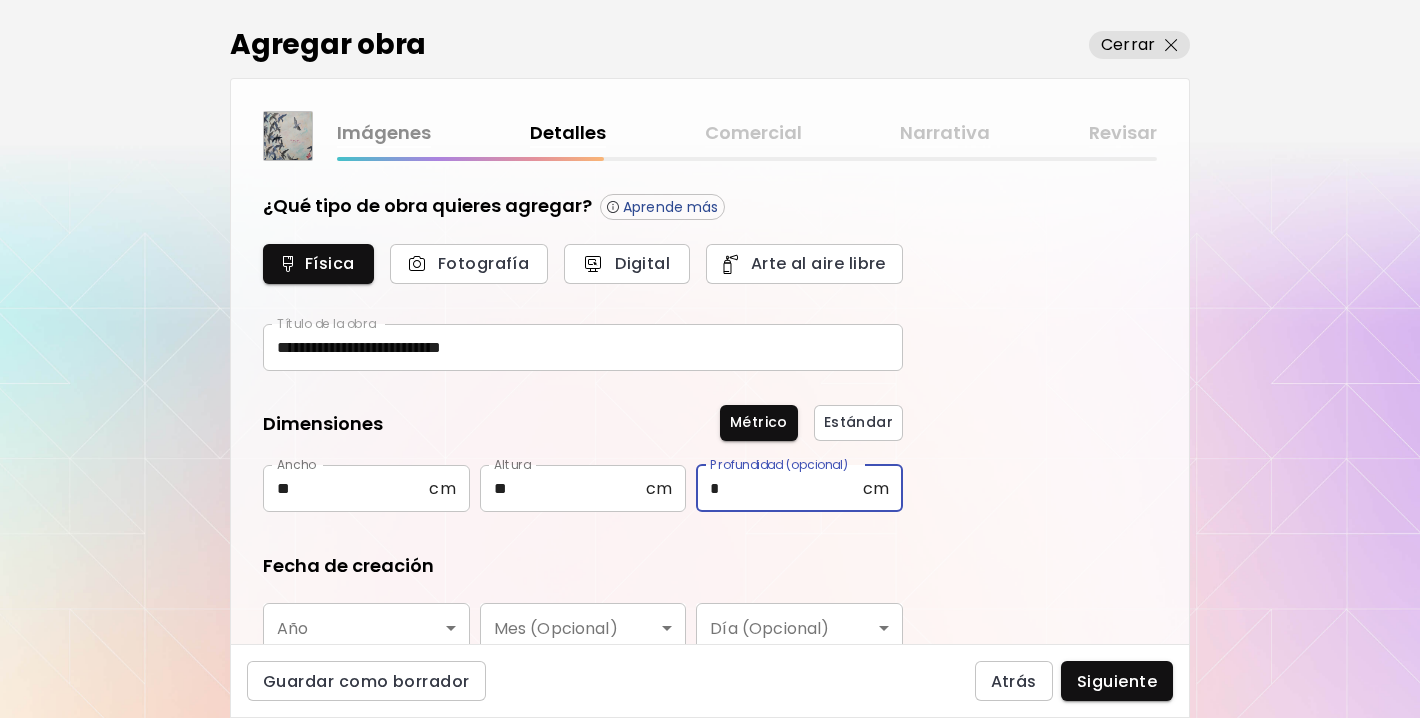 type on "*" 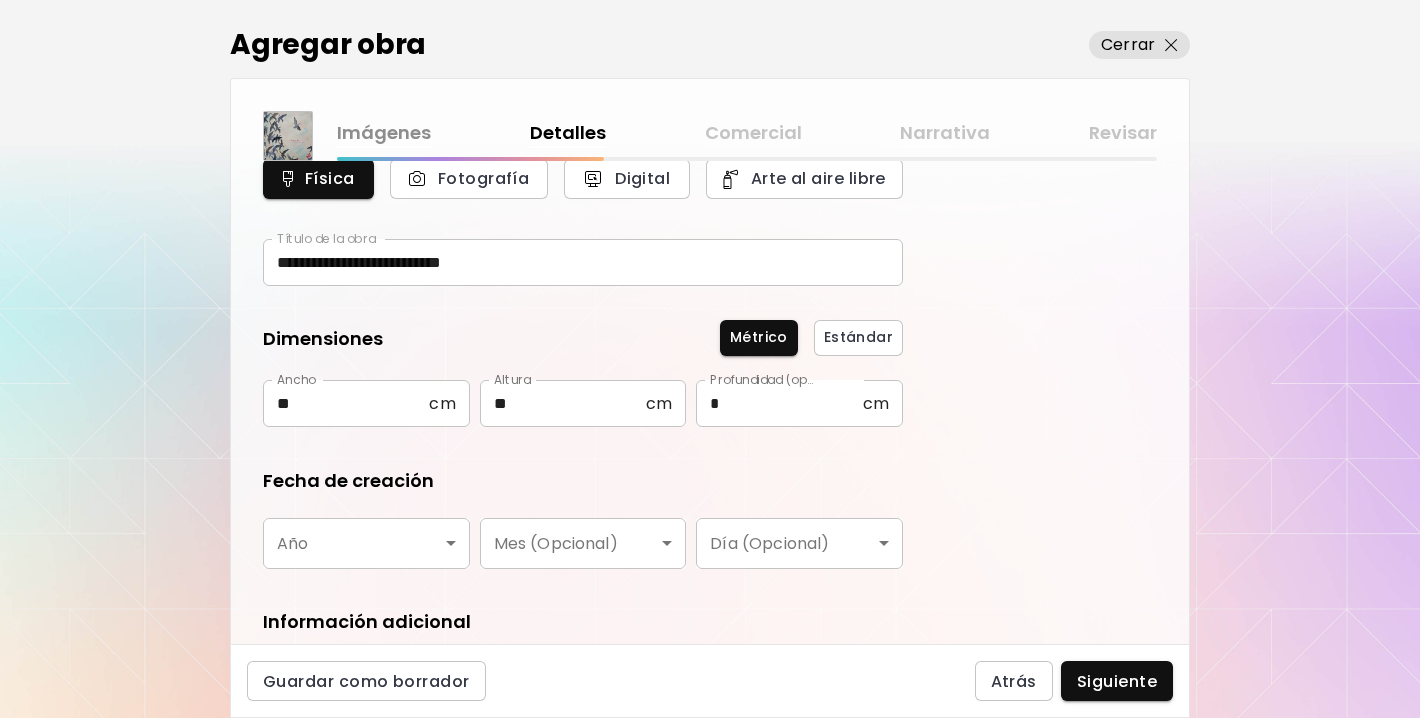 scroll, scrollTop: 170, scrollLeft: 0, axis: vertical 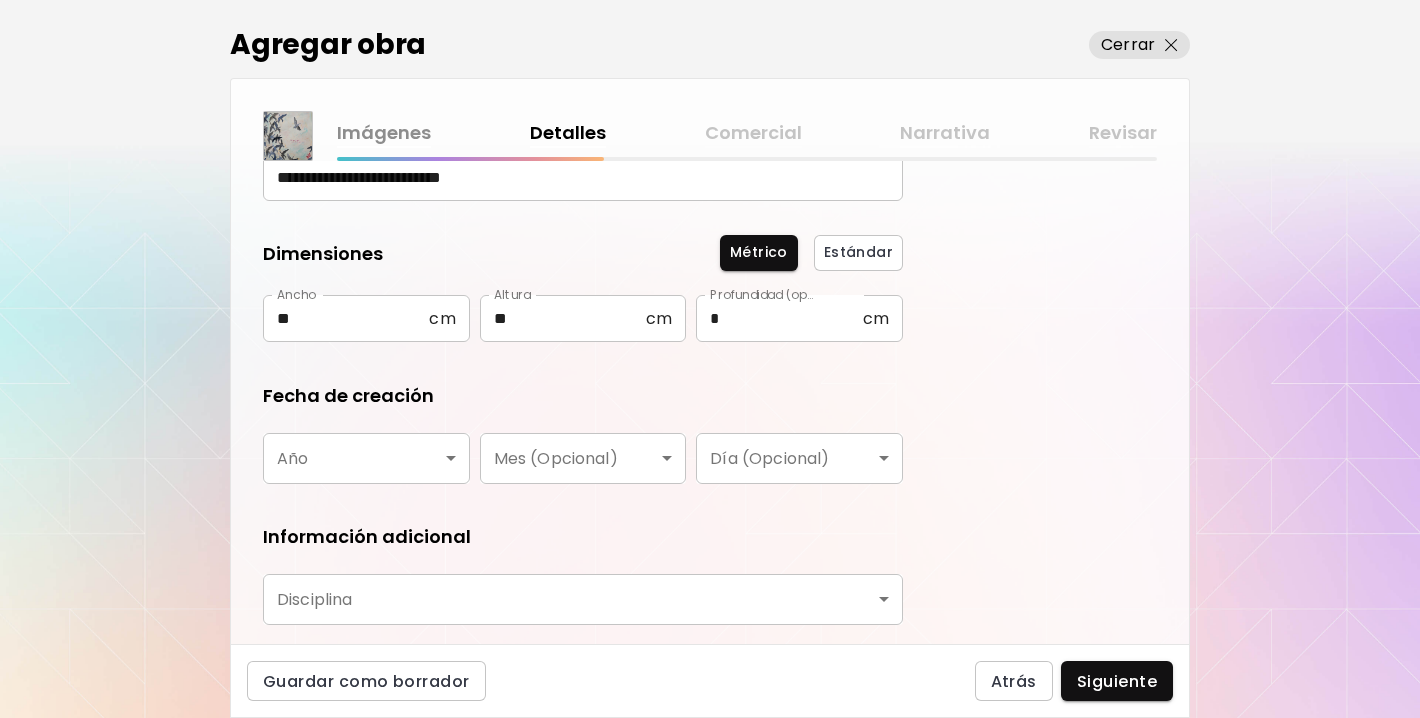 click on "**********" at bounding box center [710, 359] 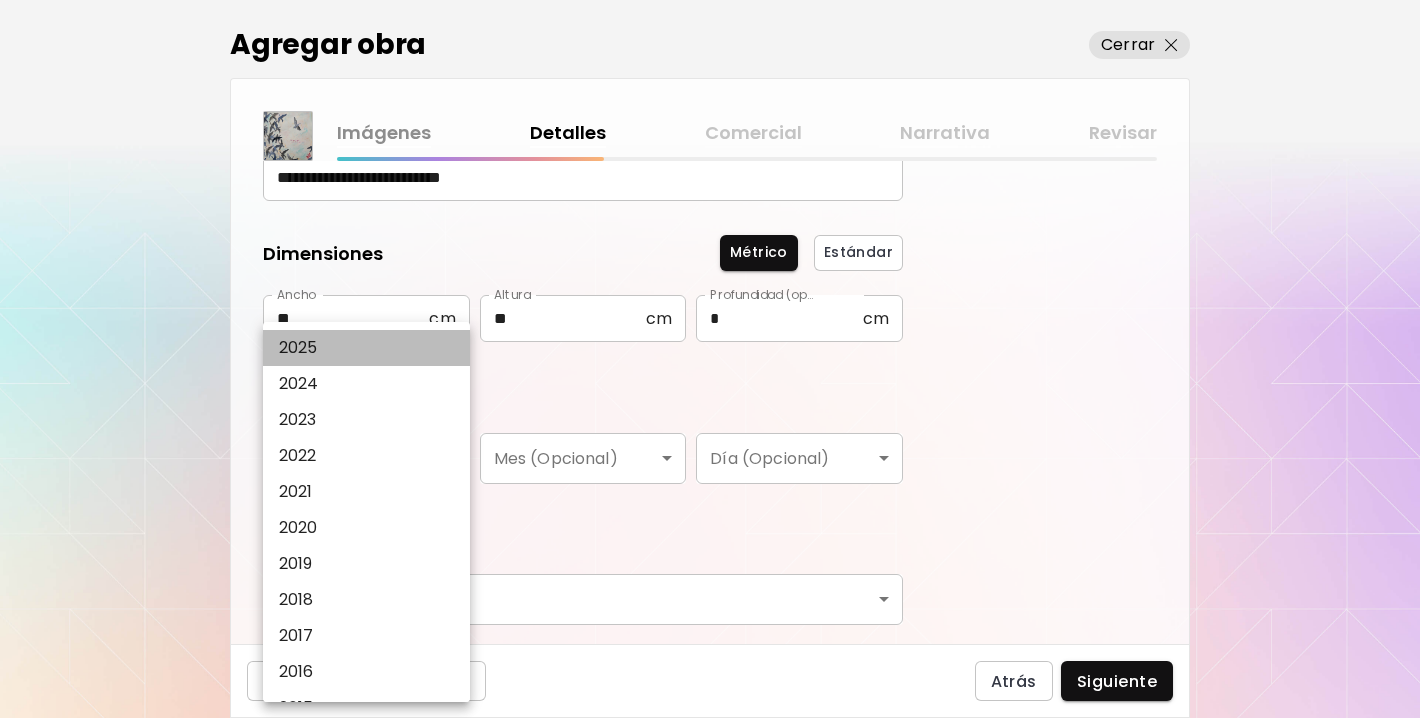 click on "2025" at bounding box center [298, 348] 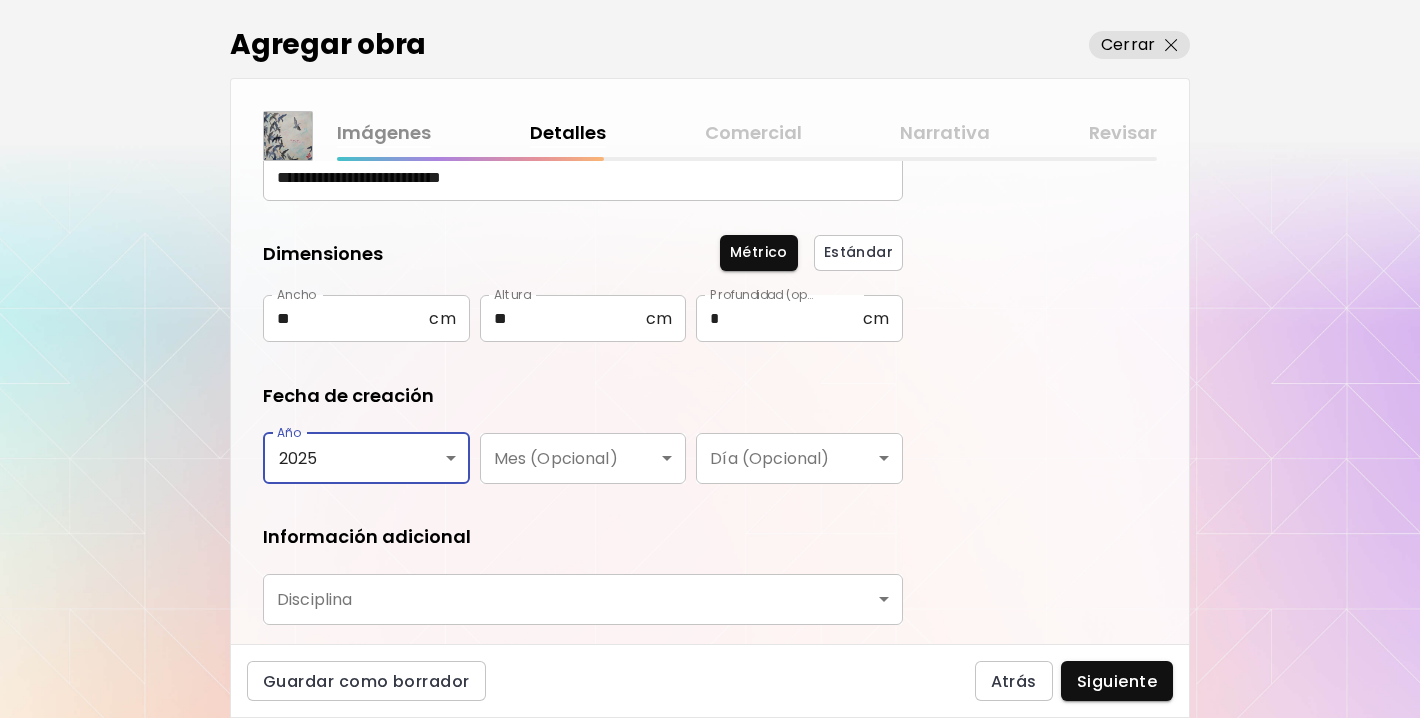 click on "**********" at bounding box center (710, 359) 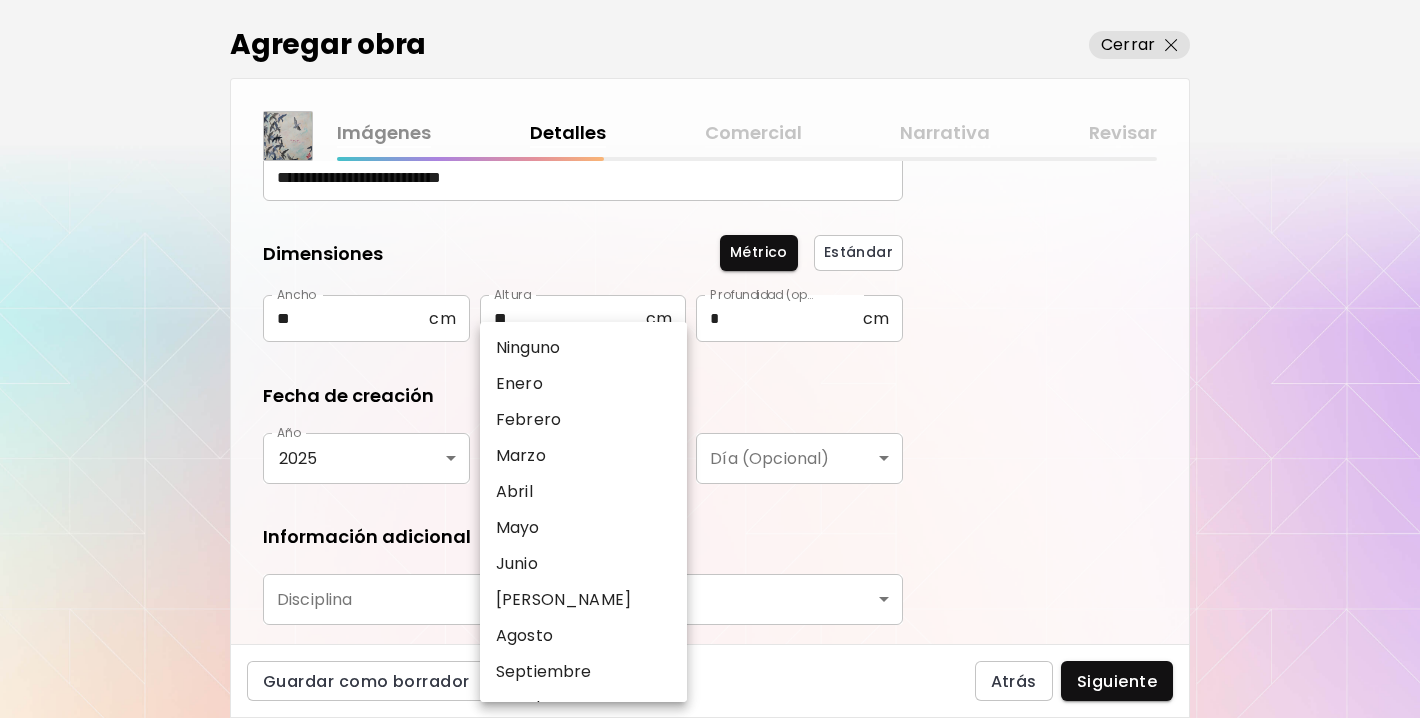 click on "[PERSON_NAME]" at bounding box center (583, 600) 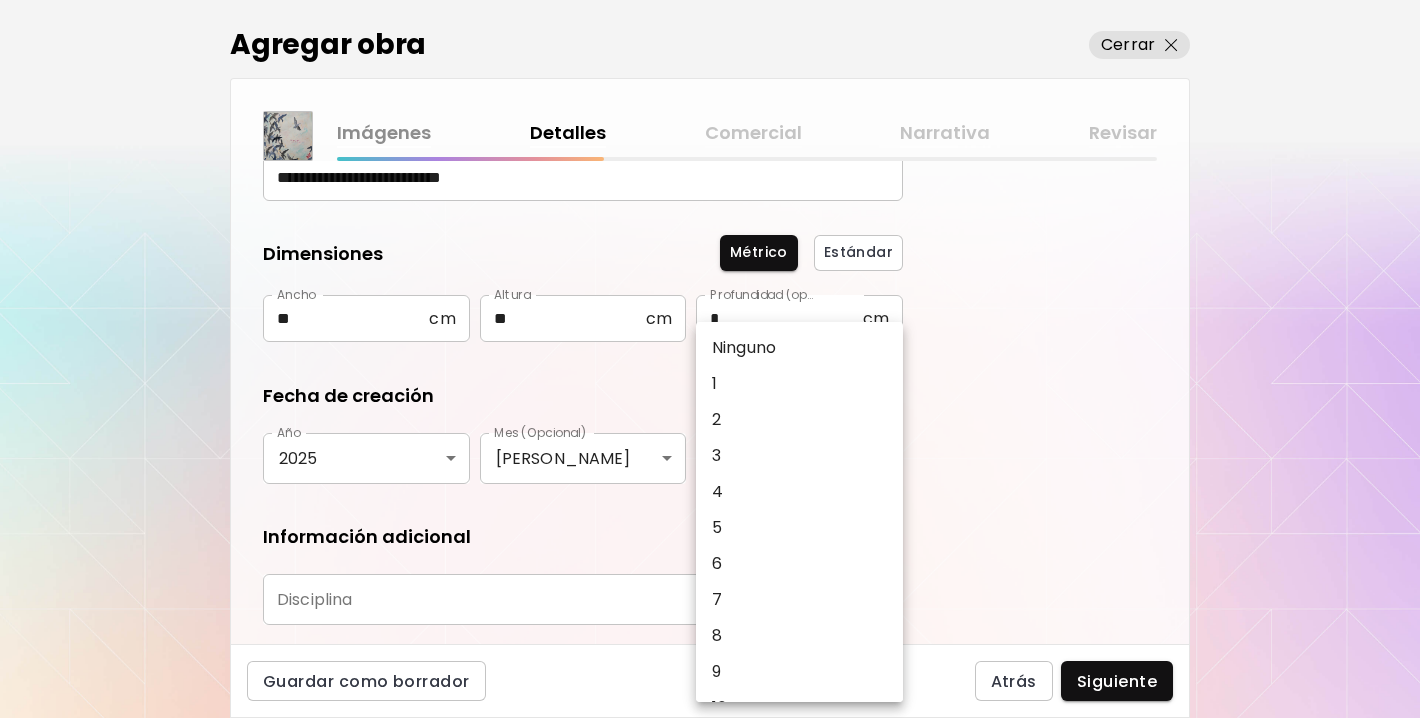 click on "**********" at bounding box center (710, 359) 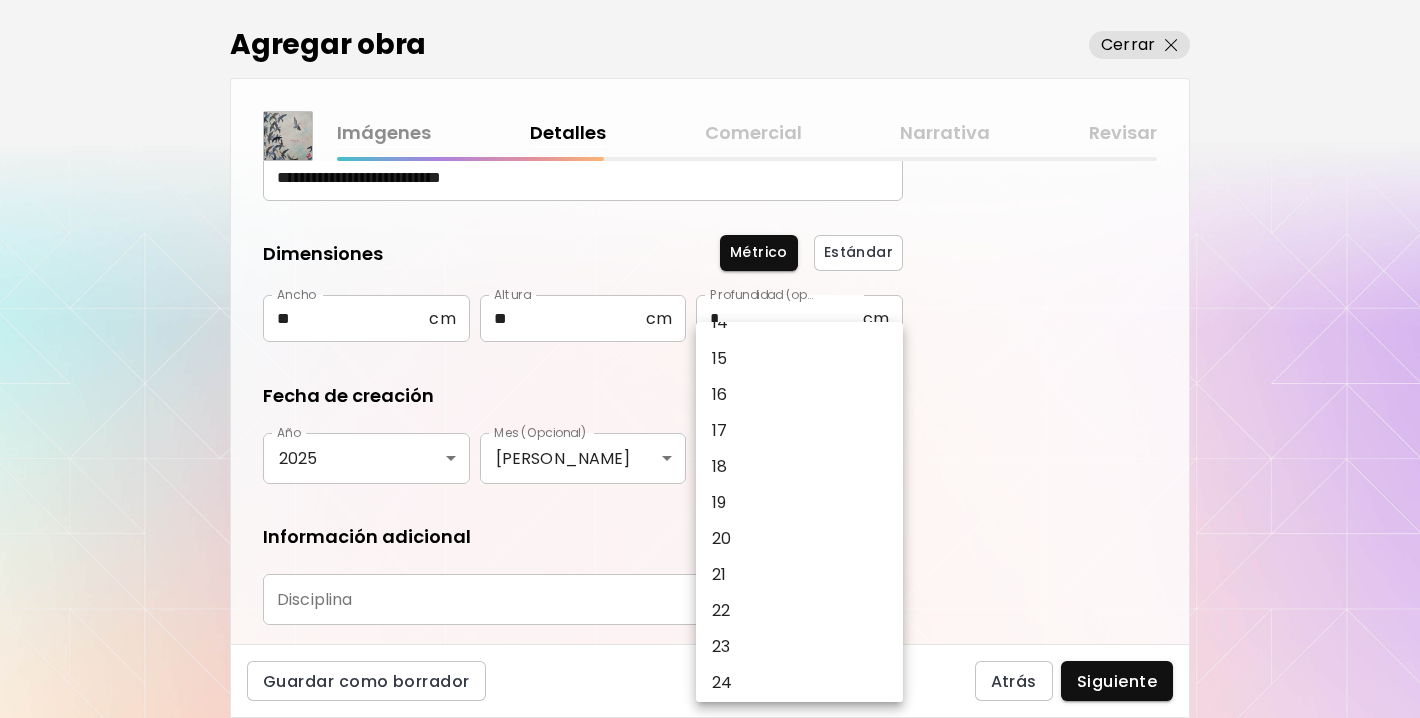 scroll, scrollTop: 530, scrollLeft: 0, axis: vertical 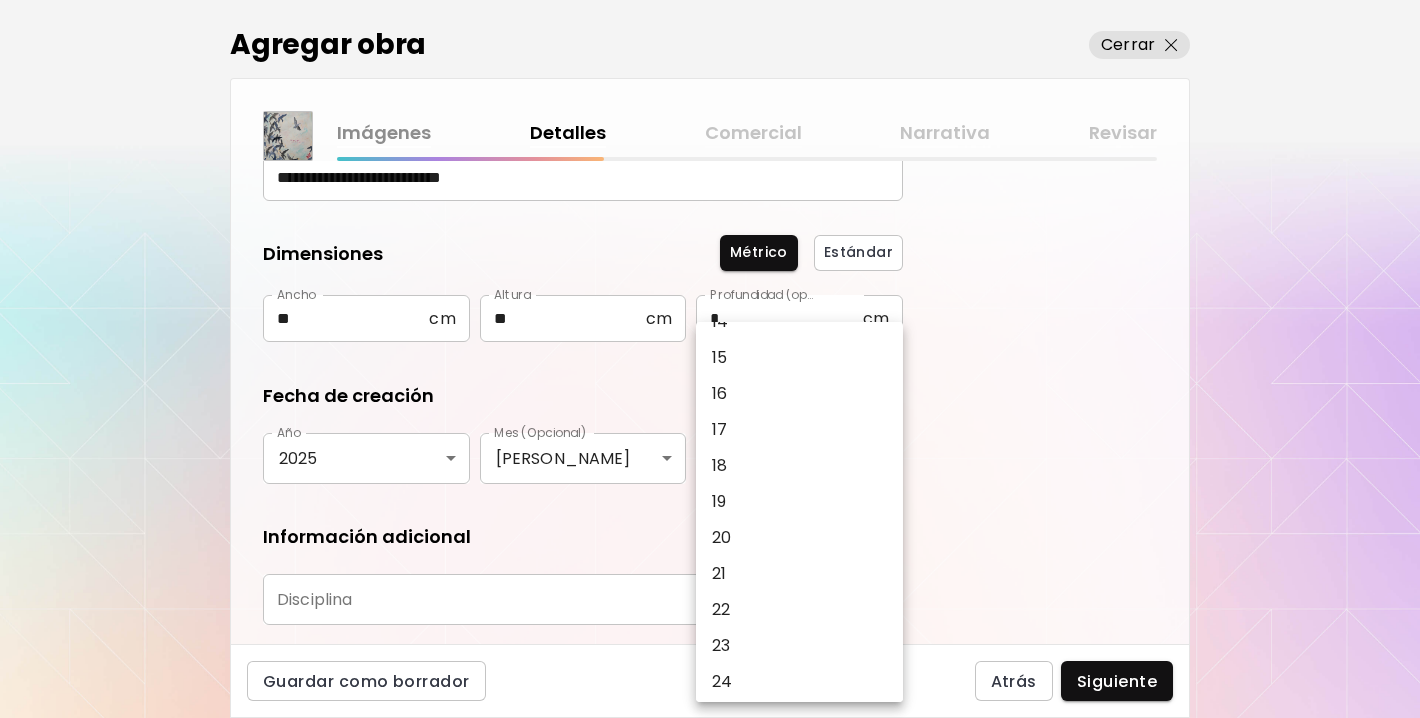 click on "23" at bounding box center (799, 646) 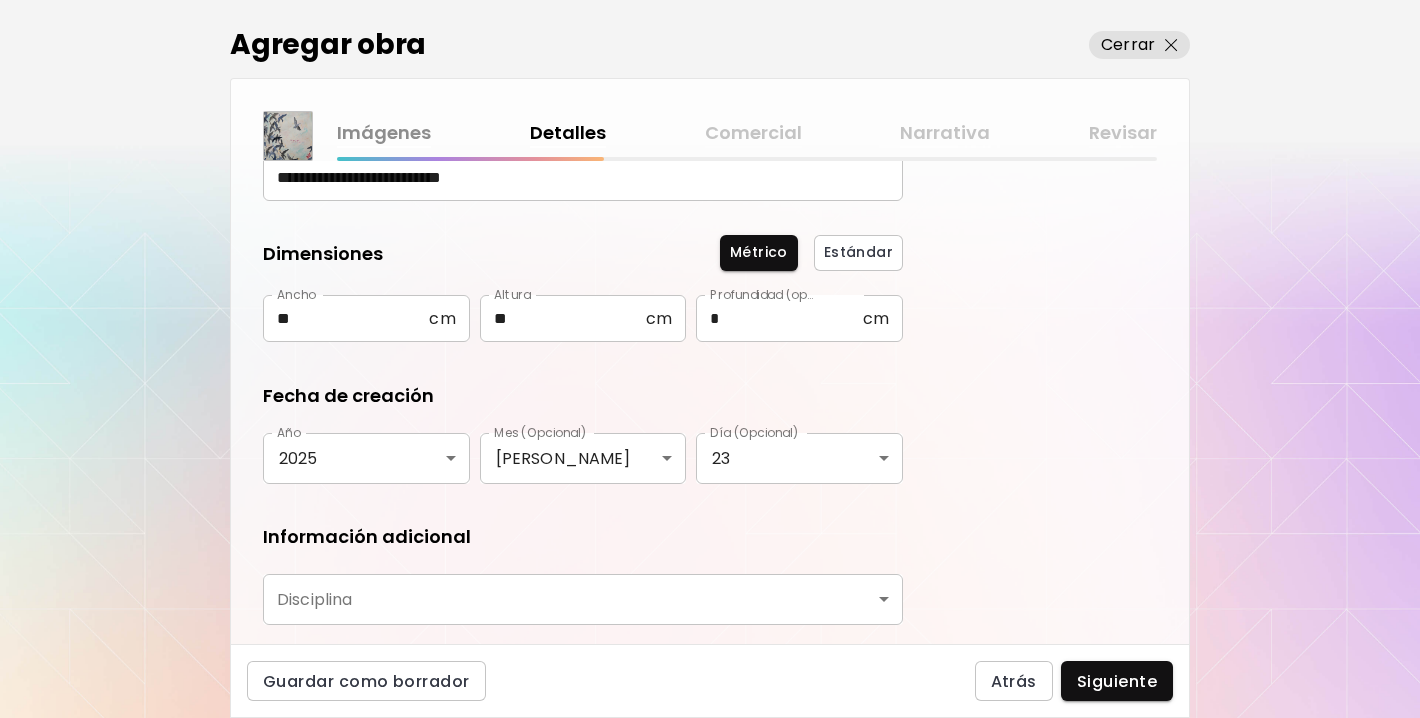 click on "**********" at bounding box center (710, 402) 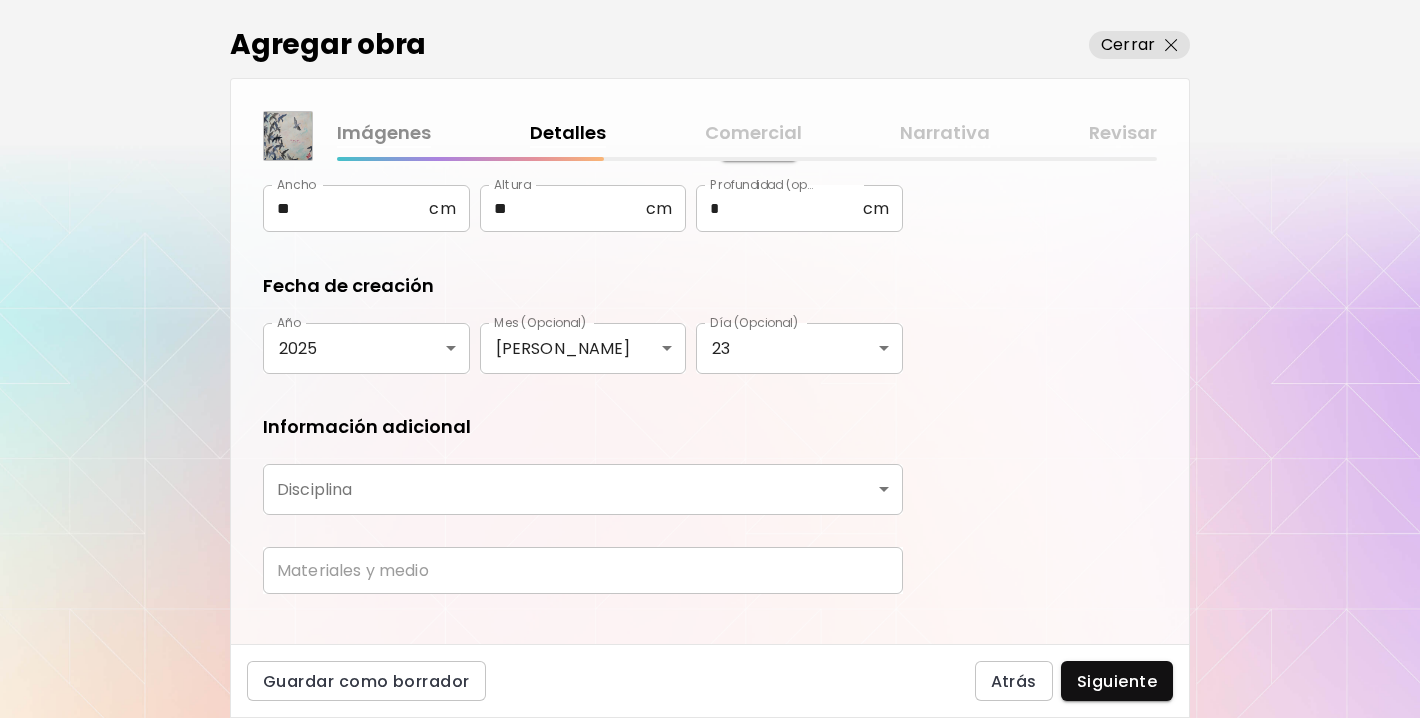 scroll, scrollTop: 309, scrollLeft: 0, axis: vertical 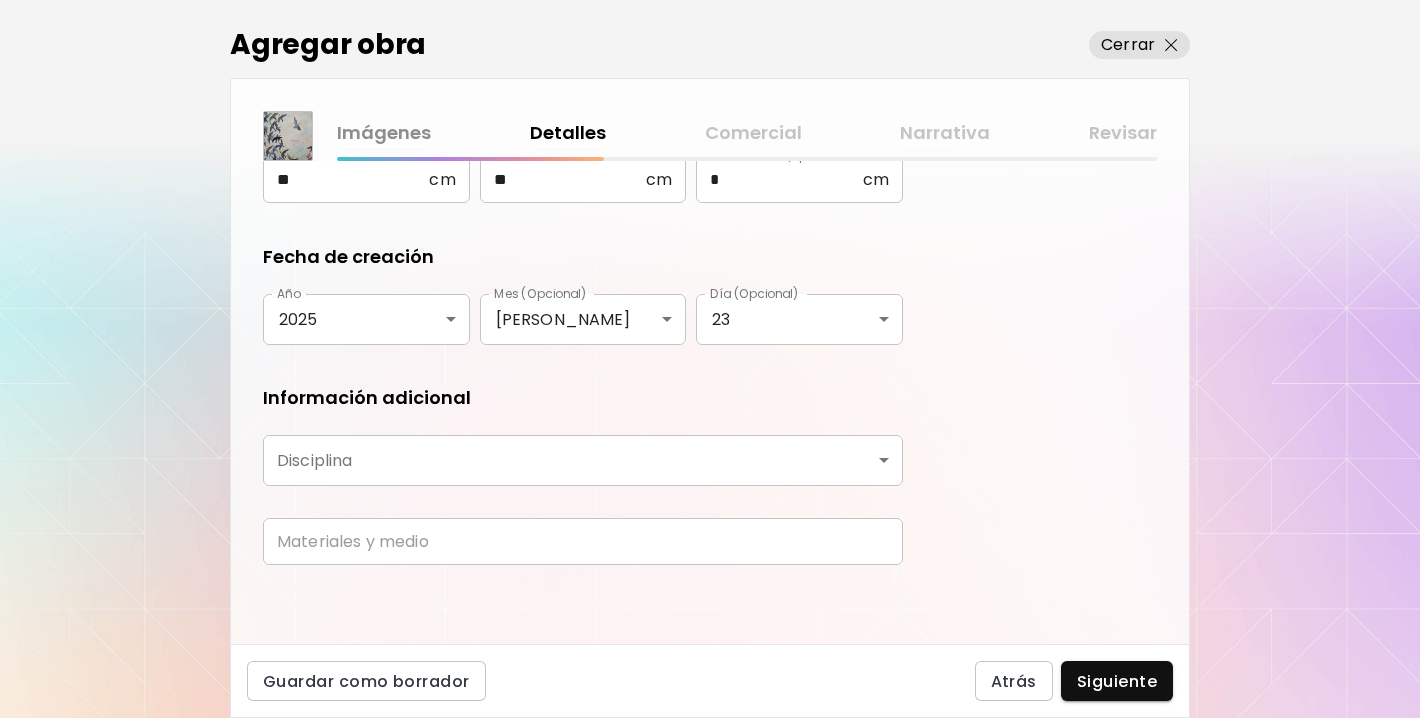 click on "**********" at bounding box center [710, 359] 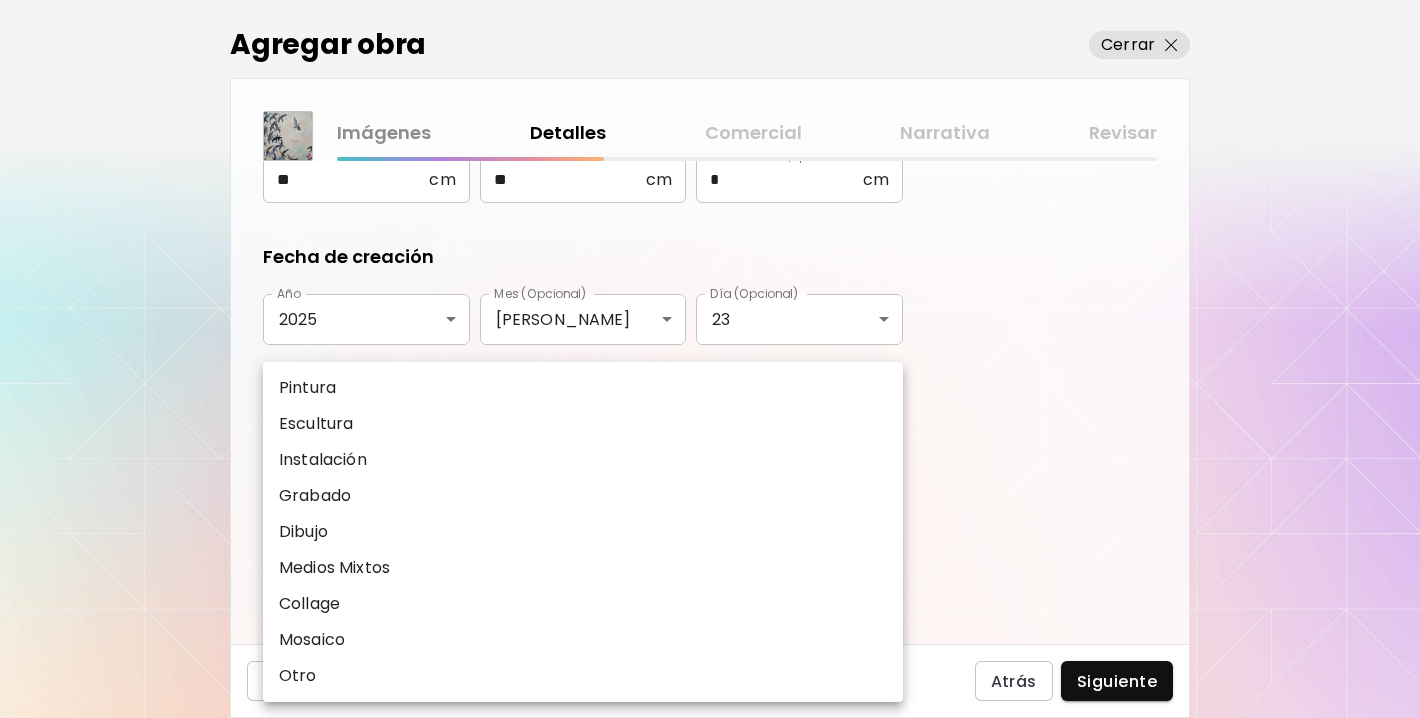 click on "Pintura" at bounding box center [307, 388] 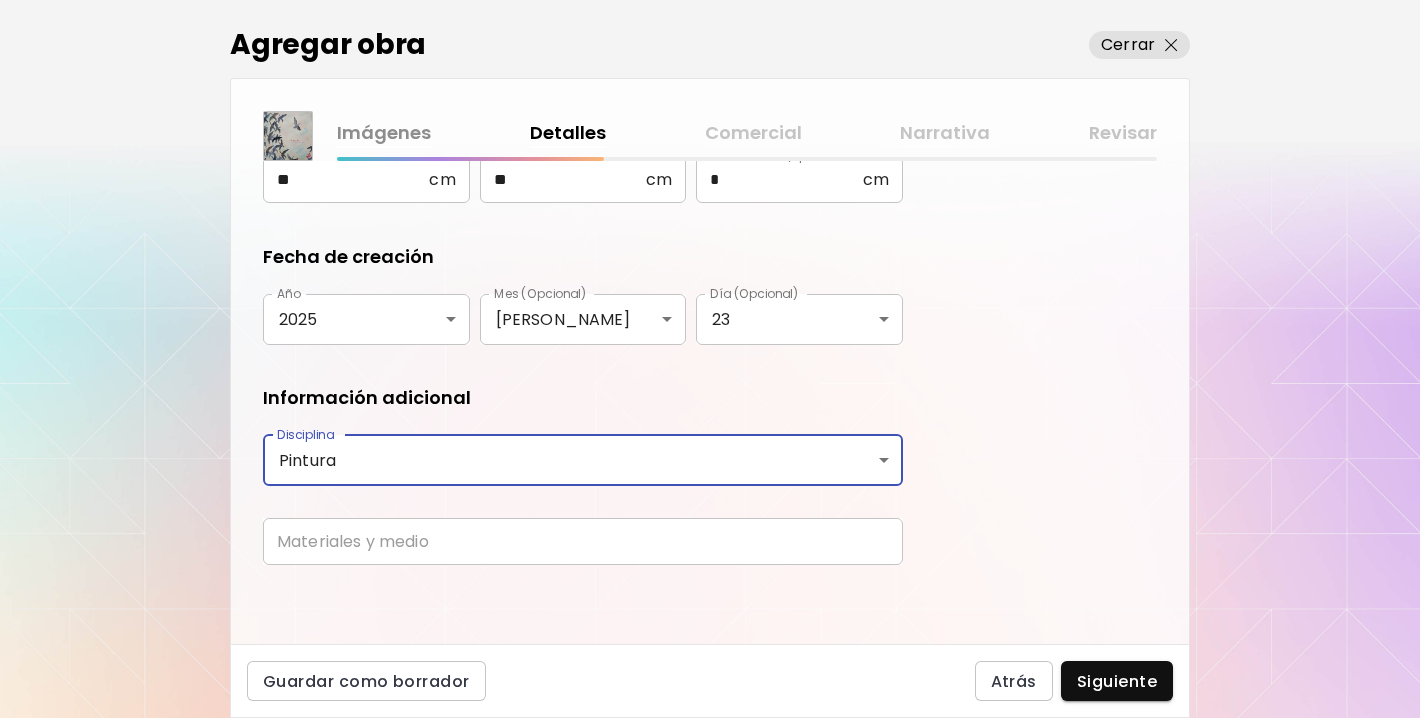 click at bounding box center [583, 541] 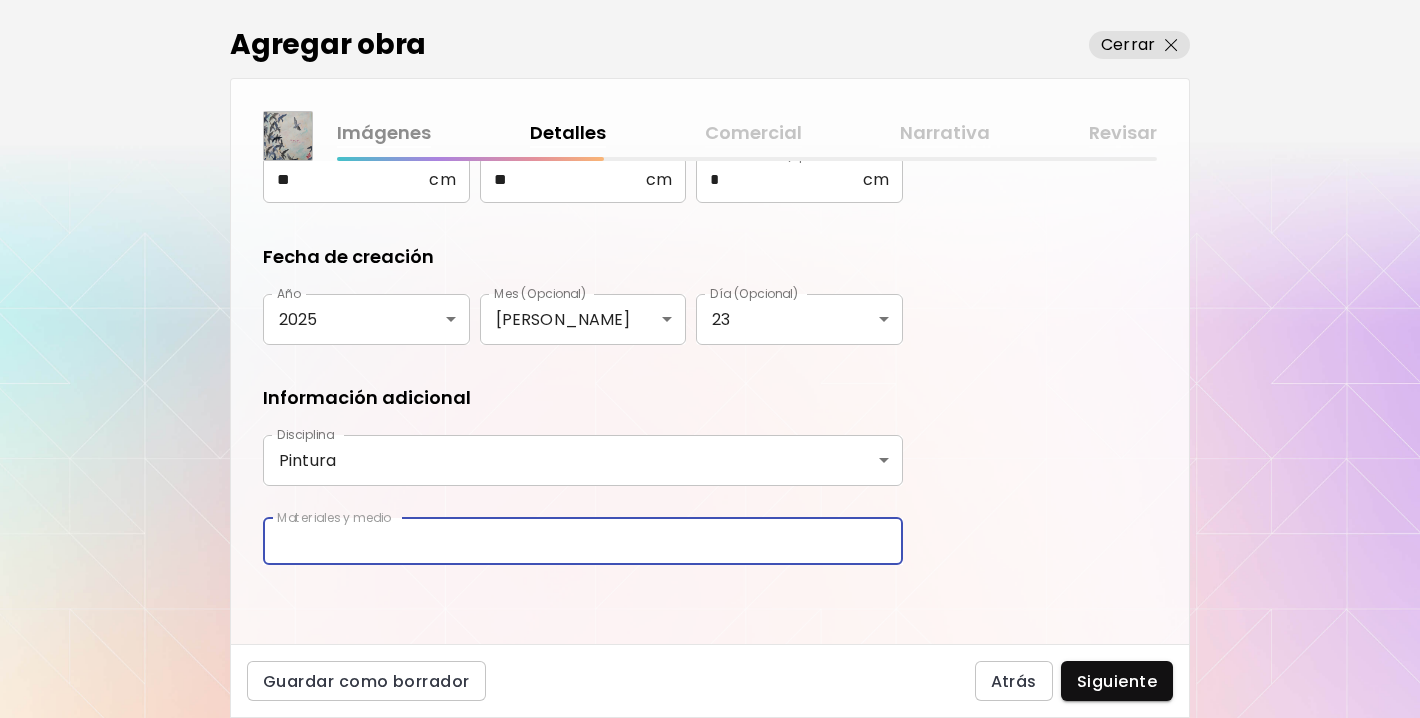 type on "**********" 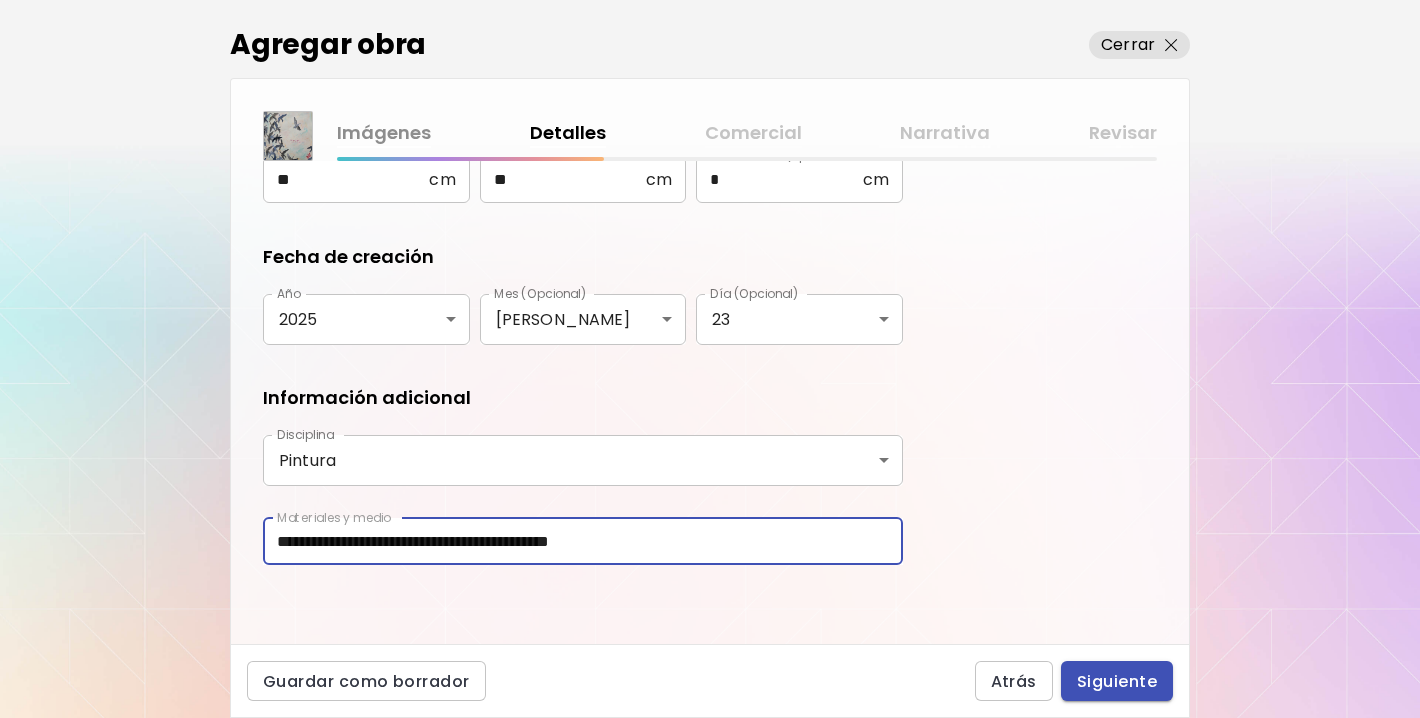 click on "Siguiente" at bounding box center [1117, 681] 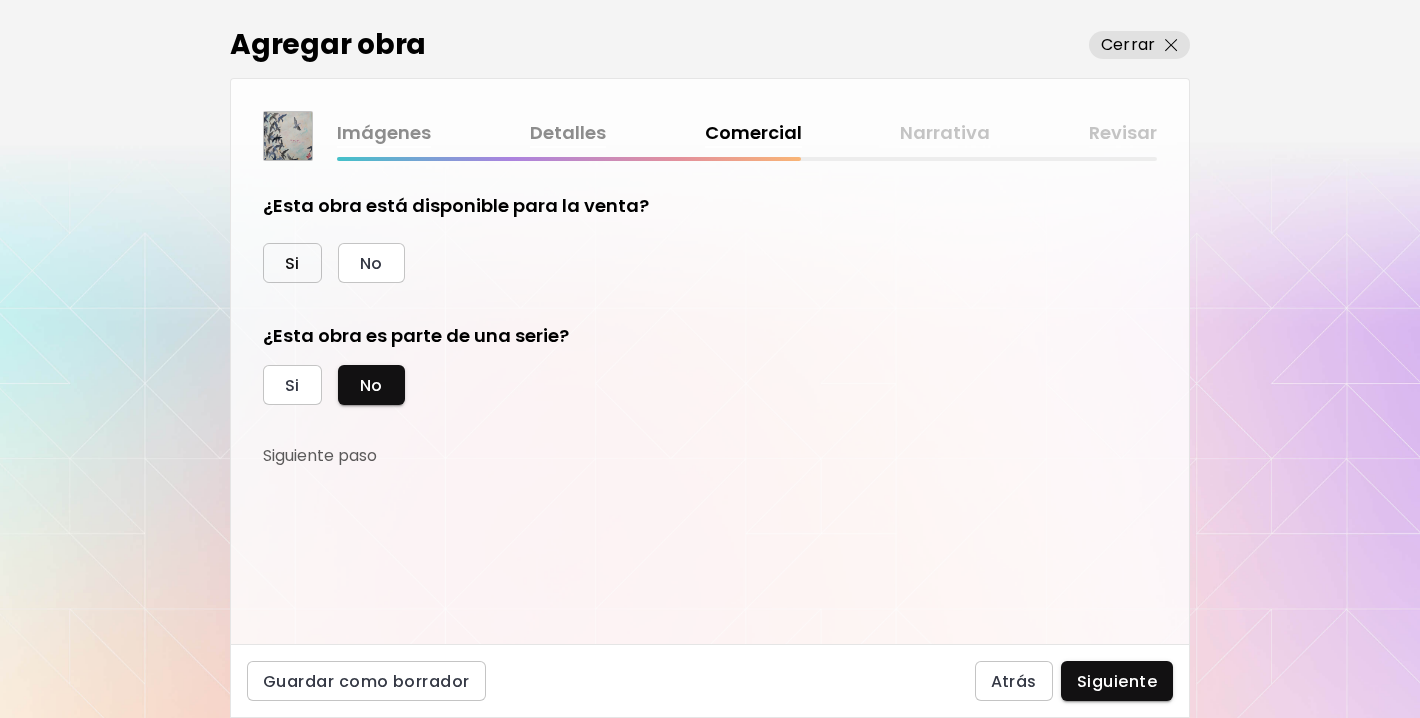 click on "Si" at bounding box center [292, 263] 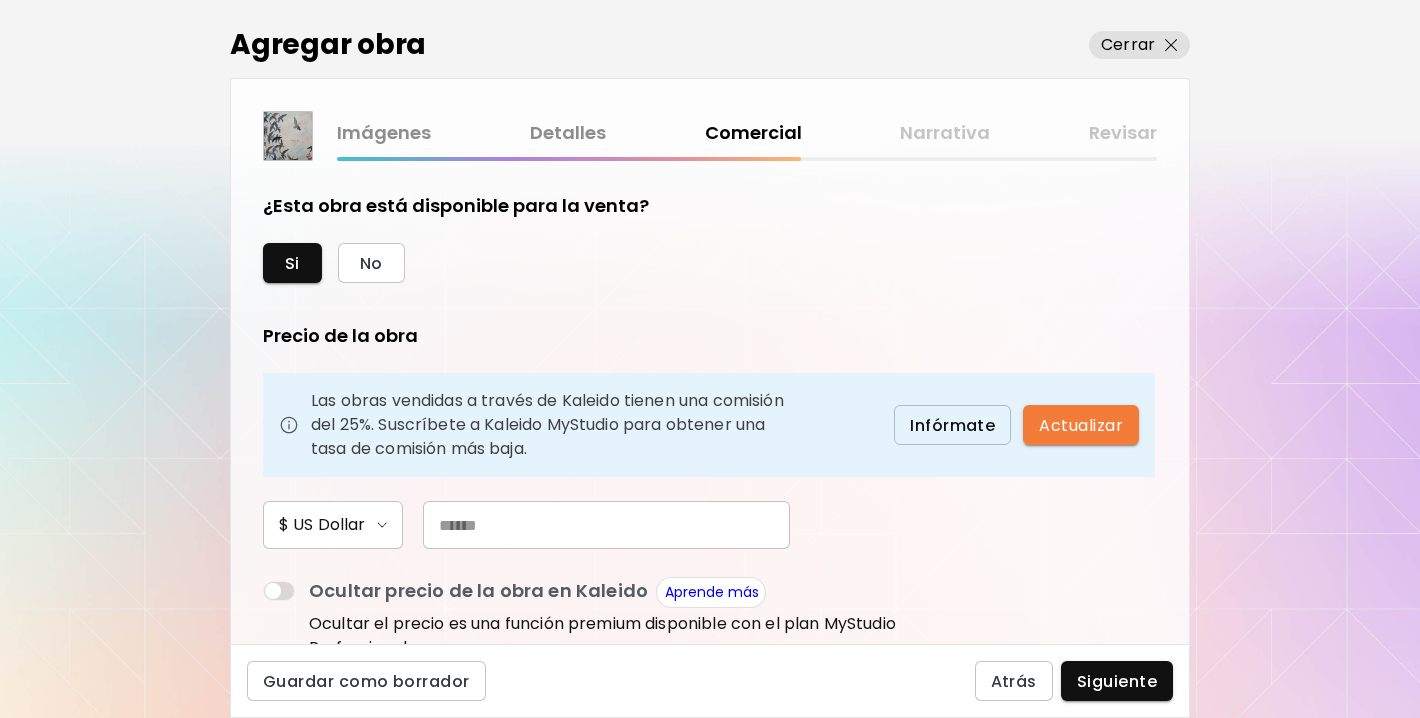 click at bounding box center [606, 525] 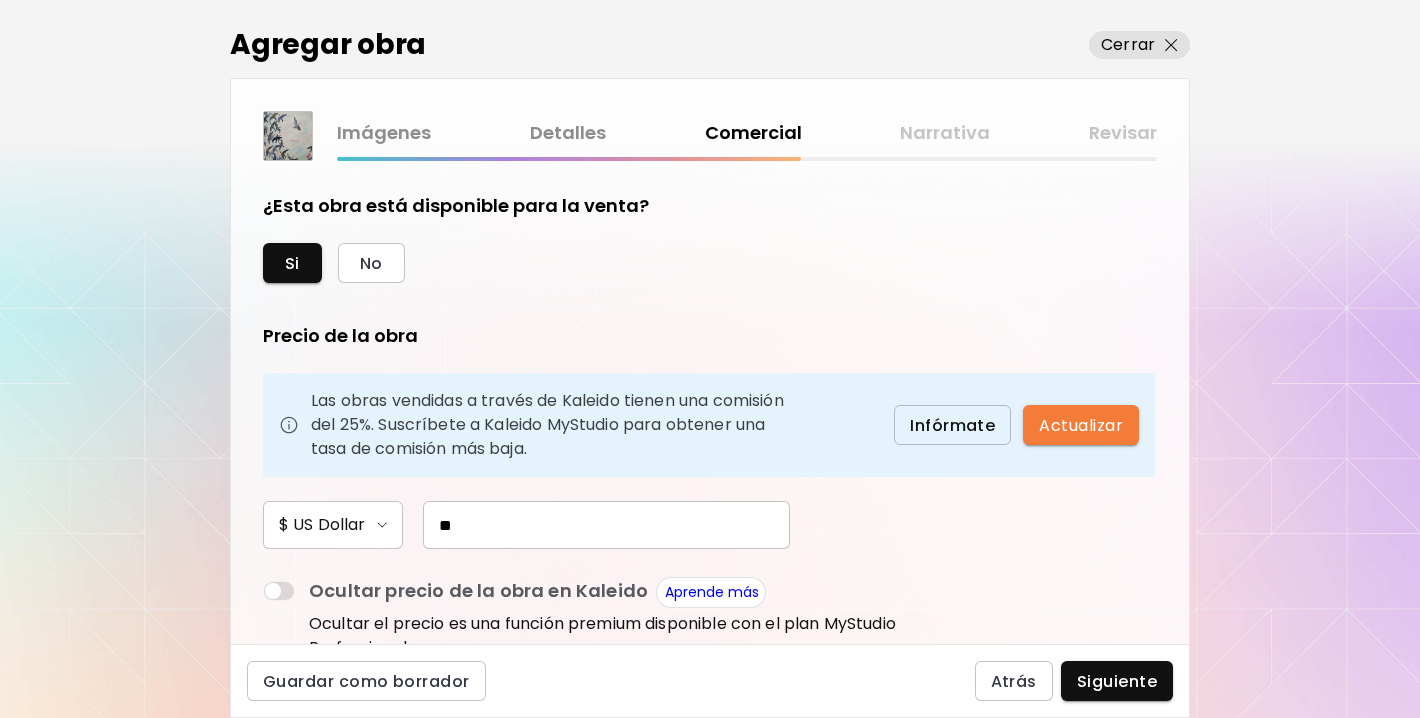 click on "$ US Dollar **" at bounding box center (583, 525) 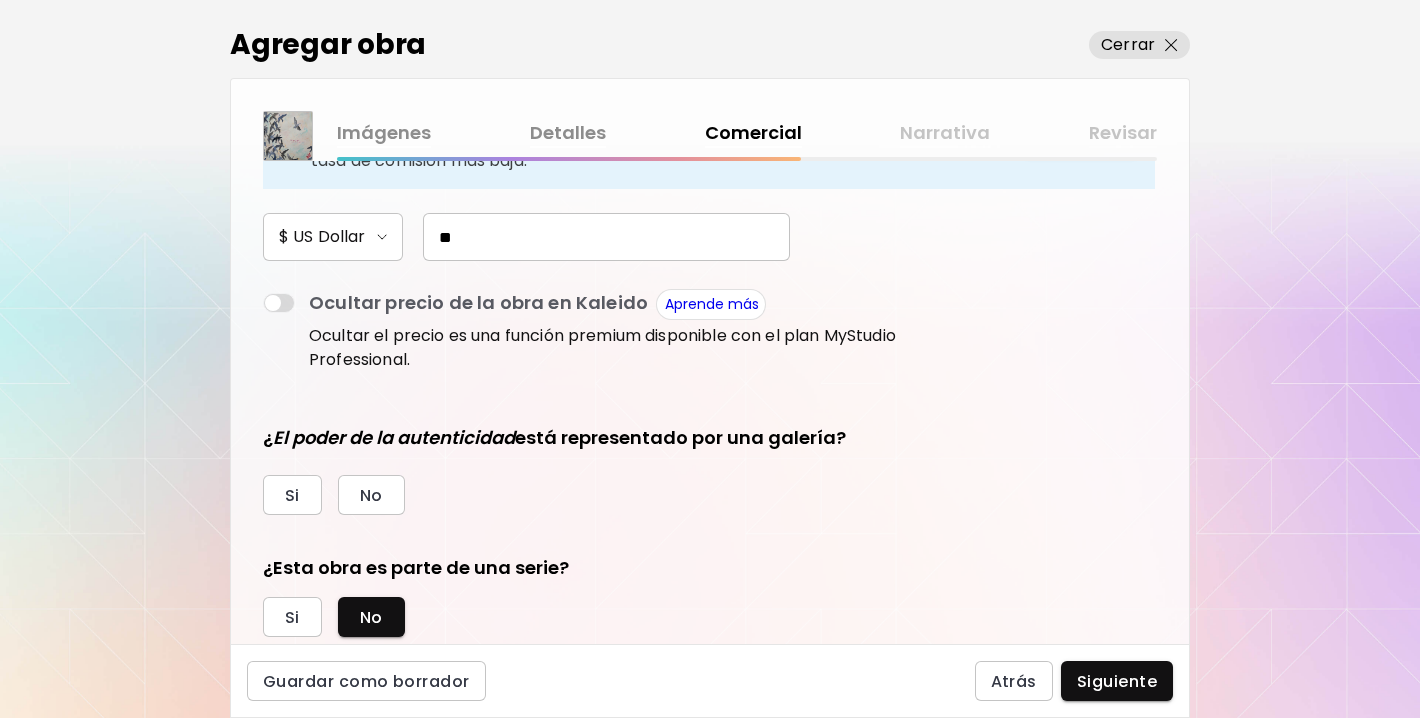 scroll, scrollTop: 343, scrollLeft: 0, axis: vertical 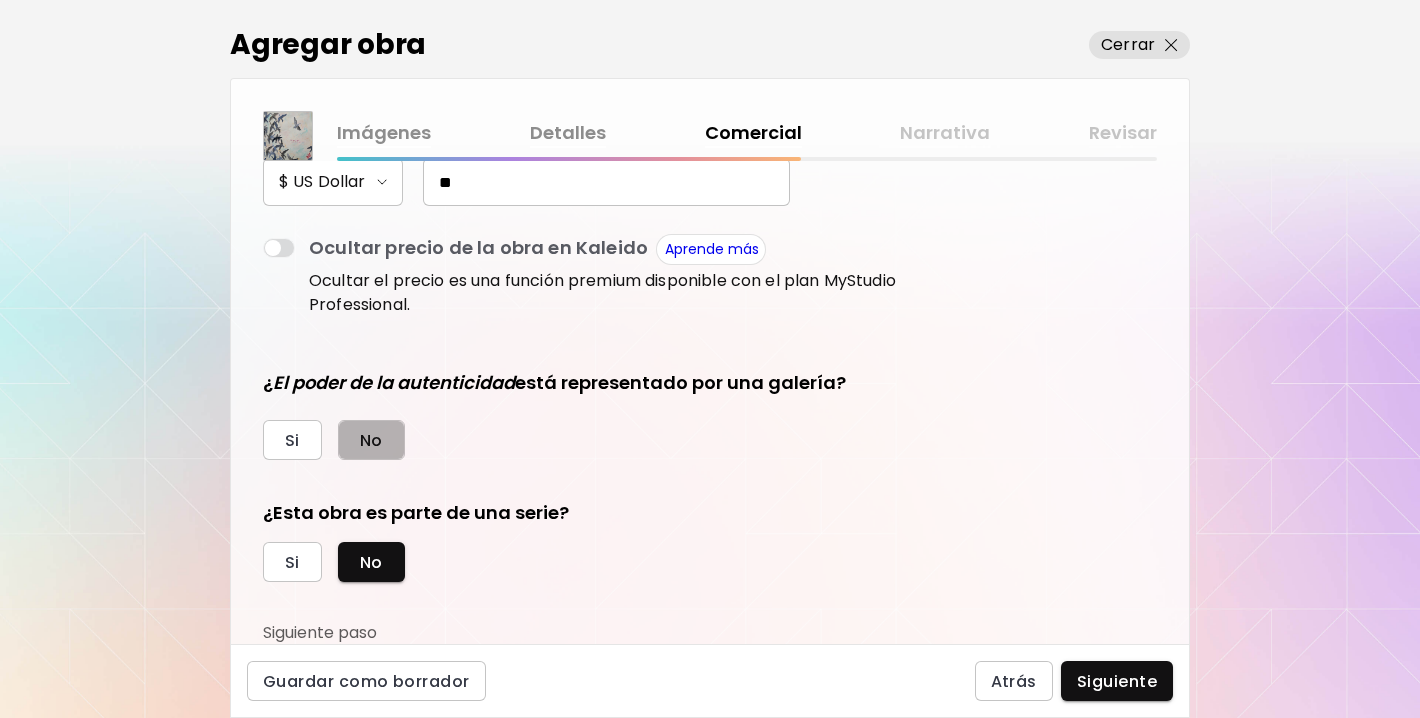 click on "No" at bounding box center [371, 440] 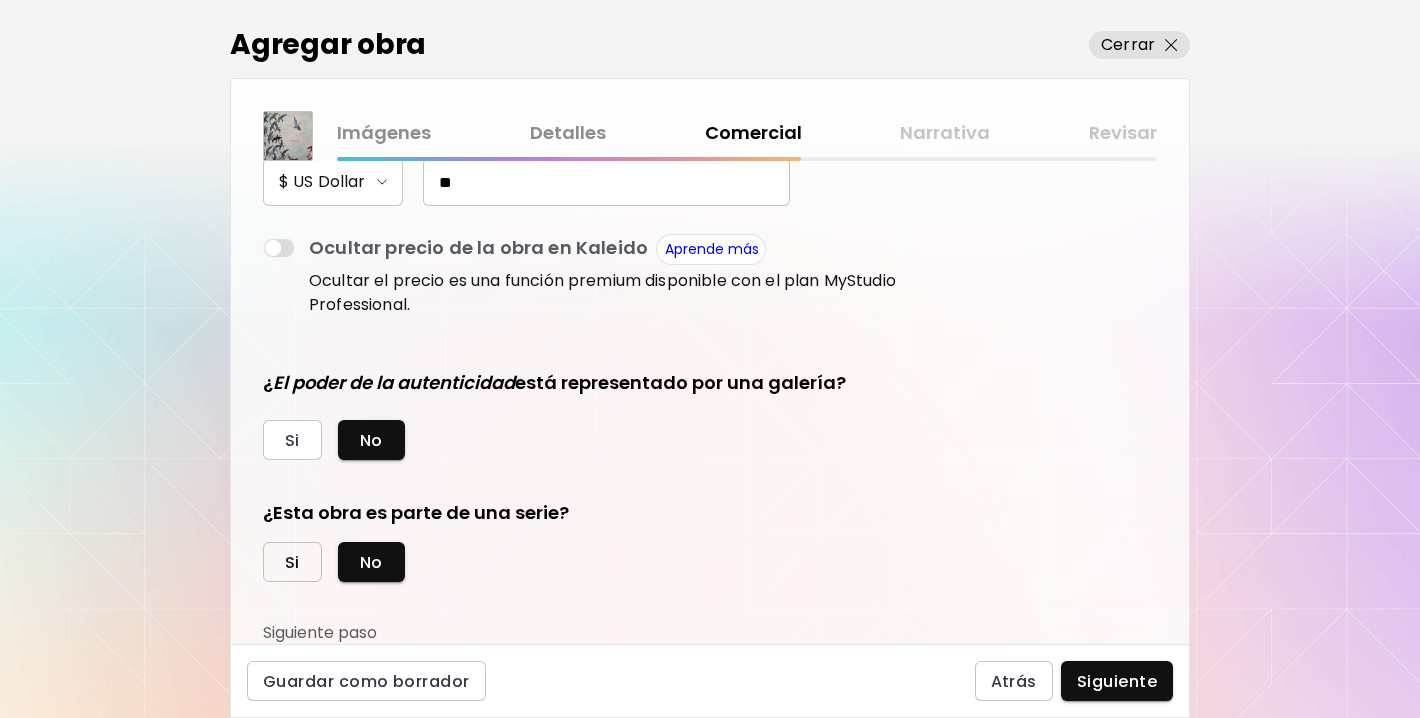 click on "Si" at bounding box center [292, 562] 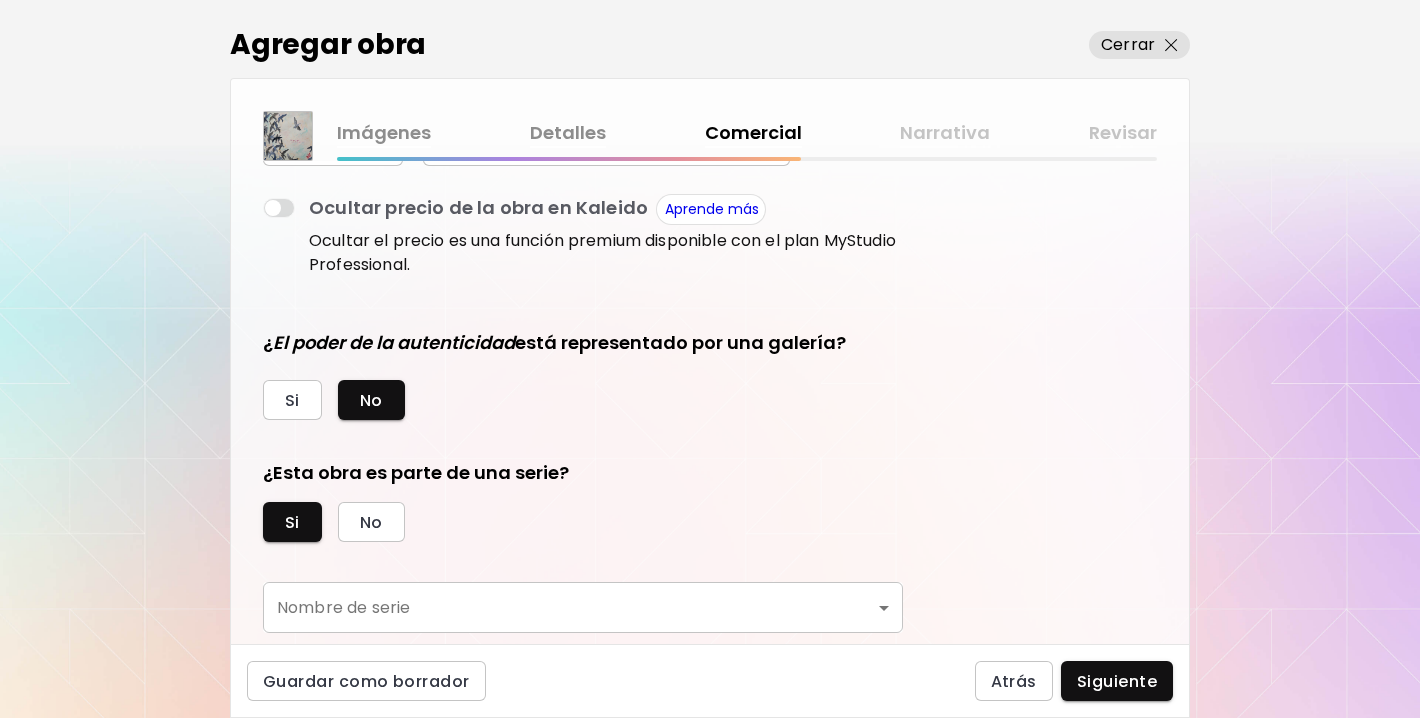 scroll, scrollTop: 436, scrollLeft: 0, axis: vertical 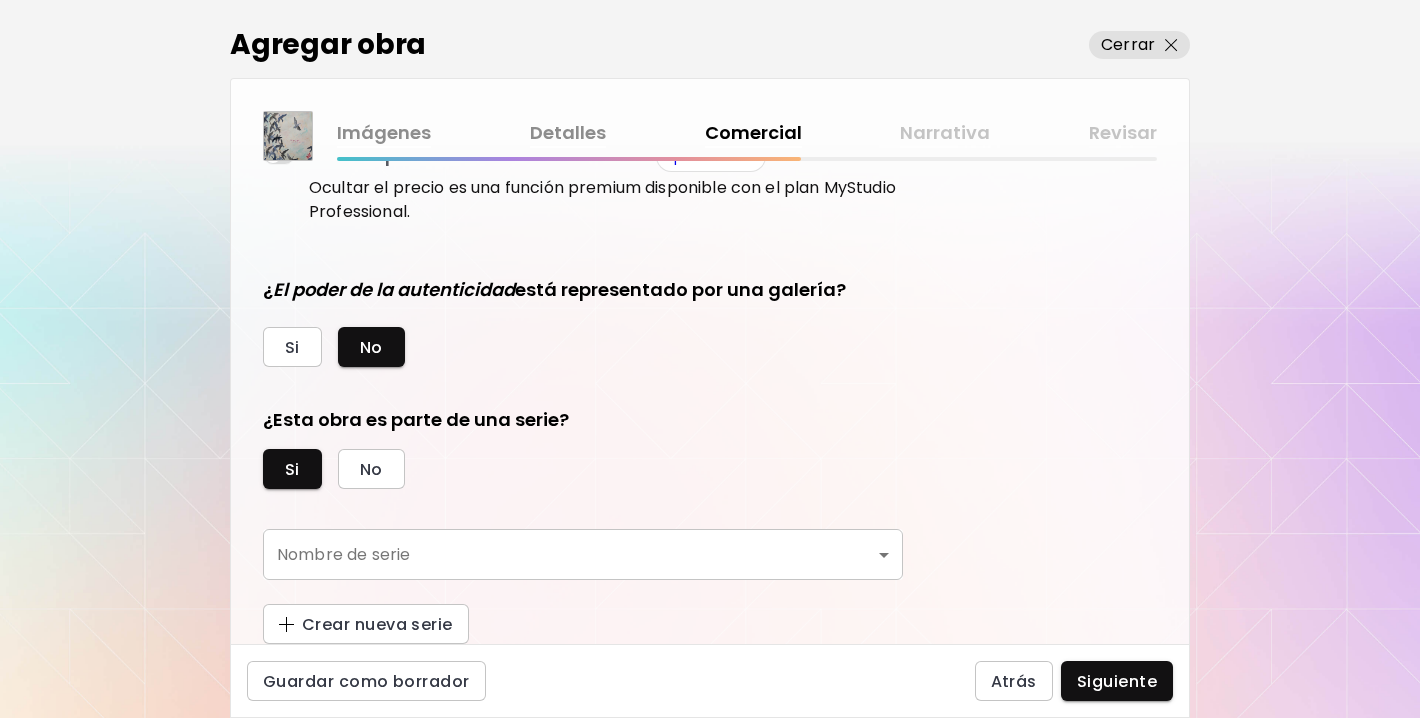 click on "[DOMAIN_NAME]/elenaparau Agregar obra Administrar obras Editar perfil My BioLink Comunidad Metas MyStudio Actualizar My Website My Showrooms My Documents My Subscribers My Provenance My Augmentations My Analytics Ajustes Ayuda 0 0 Agregar obra Cerrar Imágenes Detalles Comercial Narrativa Revisar ¿Esta obra está disponible para la venta? Si No Precio de la obra Las obras vendidas a través de Kaleido tienen una comisión del 25%. Suscríbete a Kaleido MyStudio para obtener una tasa de comisión más baja. Infórmate Actualizar $ US Dollar ** Ocultar precio de la obra en Kaleido Aprende más Ocultar el precio es una función premium disponible con el plan MyStudio Professional. ¿ El poder de la autenticidad  está representado por una galería? Si No ¿Esta obra es parte de una serie? Si No Nombre de serie ​ Nombre de serie Crear nueva serie Guardar como borrador Atrás Siguiente Búsqueda de artista Nombre o usuario Nombre o usuario País del artista País del artista Disciplinas Todos Collage Fotografía" at bounding box center [710, 359] 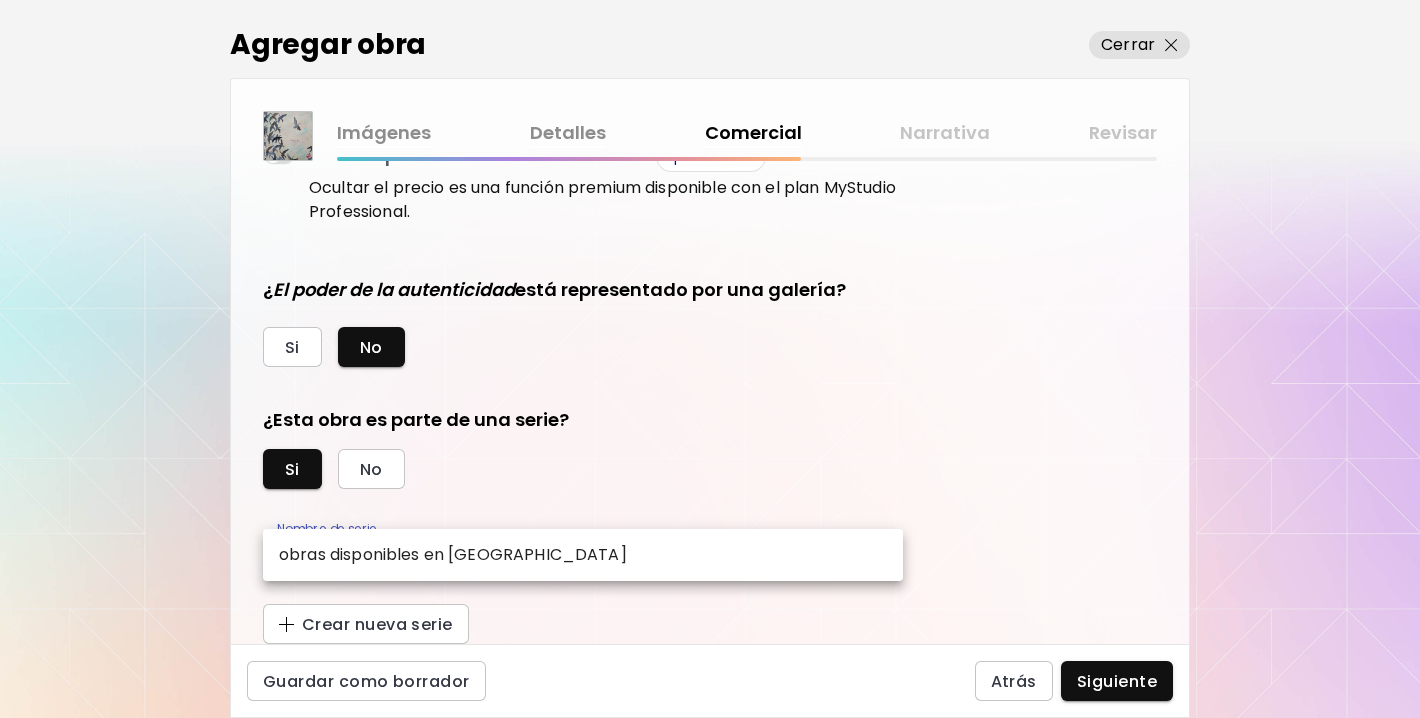 click on "obras disponibles en [GEOGRAPHIC_DATA]" at bounding box center [453, 555] 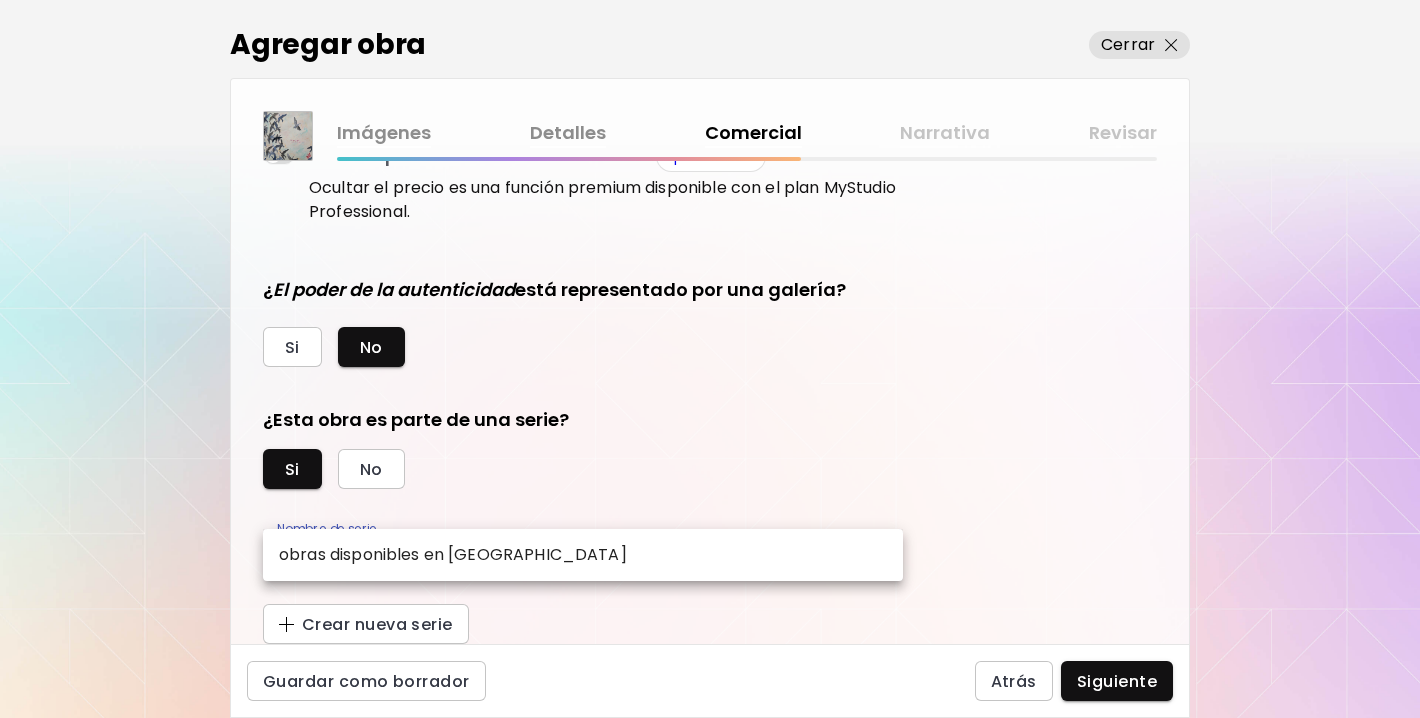 type on "**********" 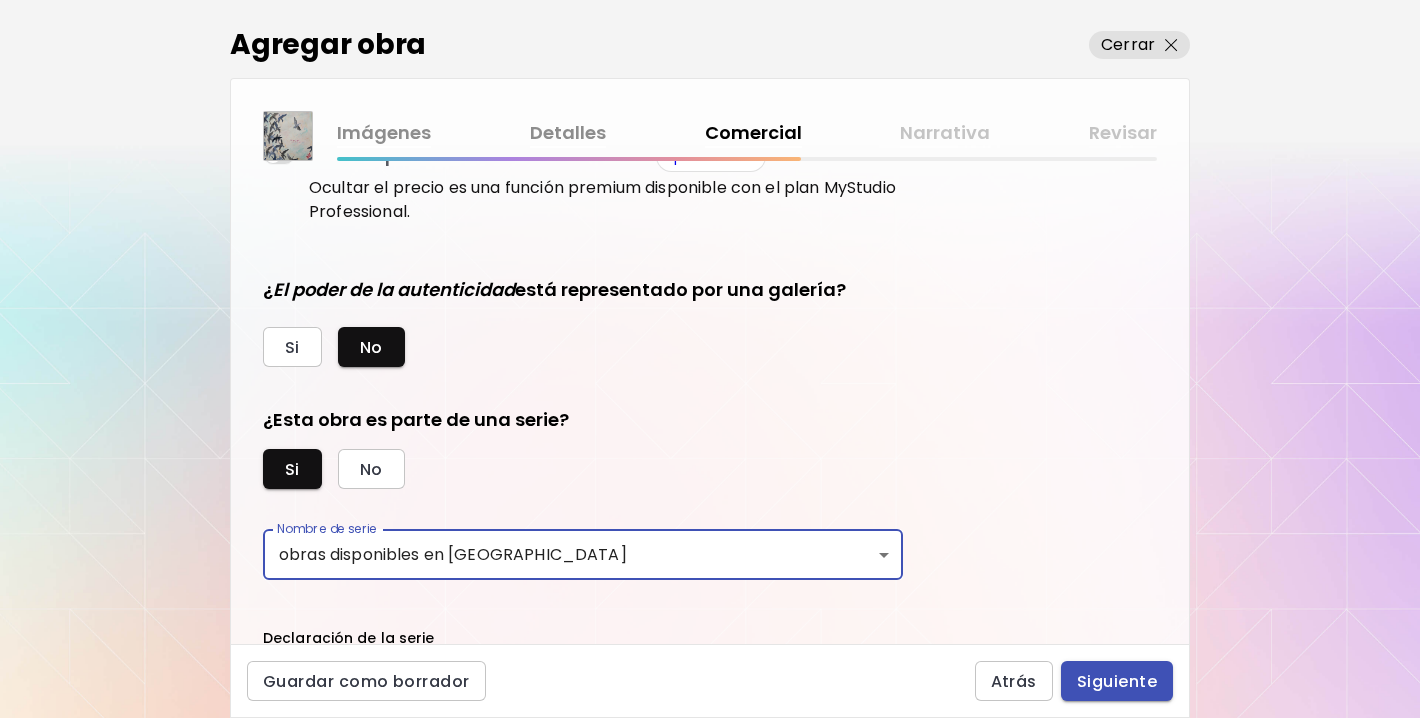 click on "Siguiente" at bounding box center (1117, 681) 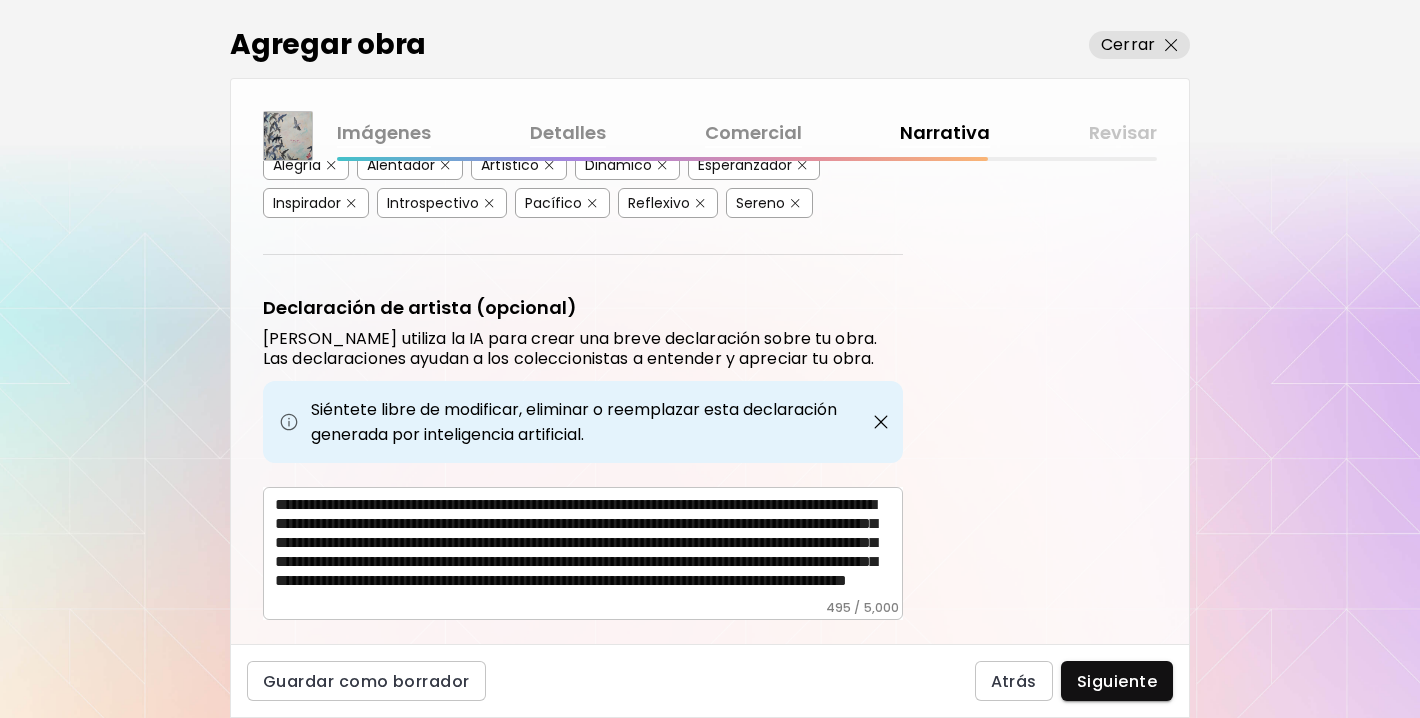 scroll, scrollTop: 623, scrollLeft: 0, axis: vertical 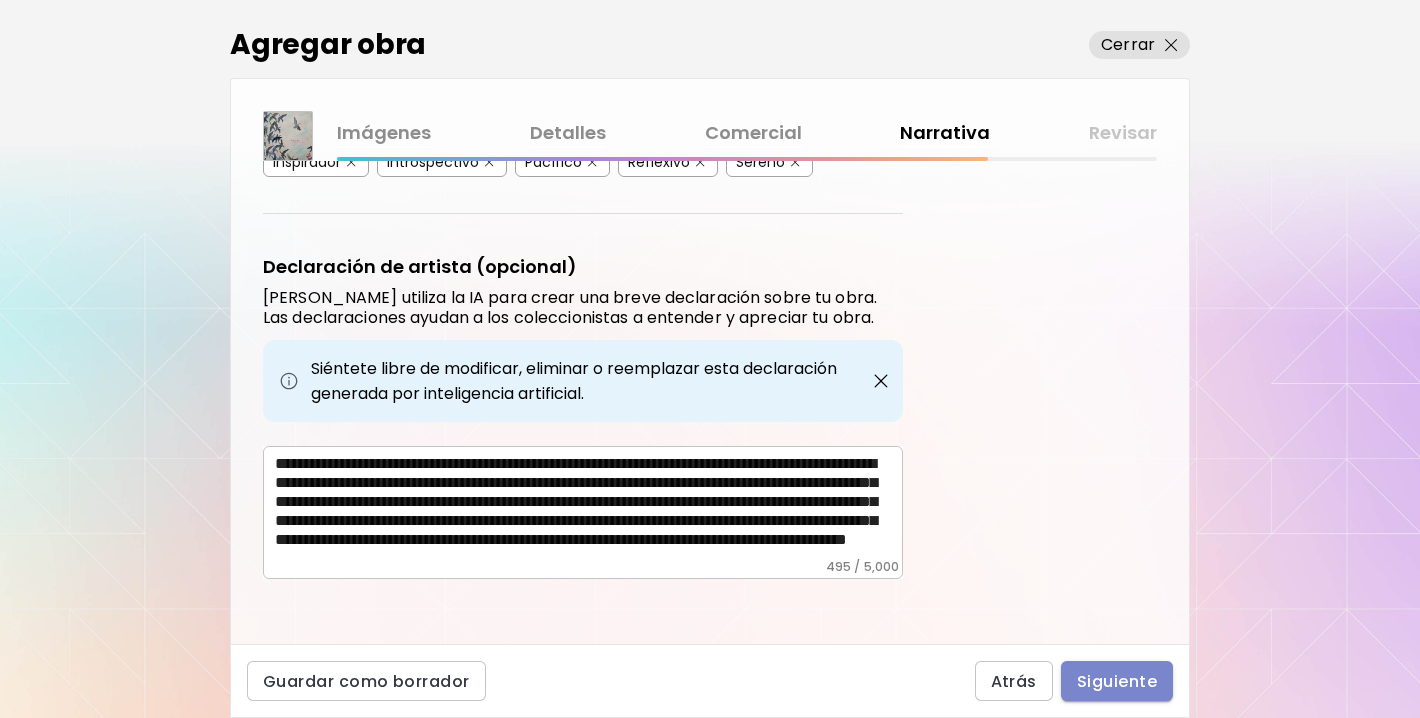 click on "Siguiente" at bounding box center [1117, 681] 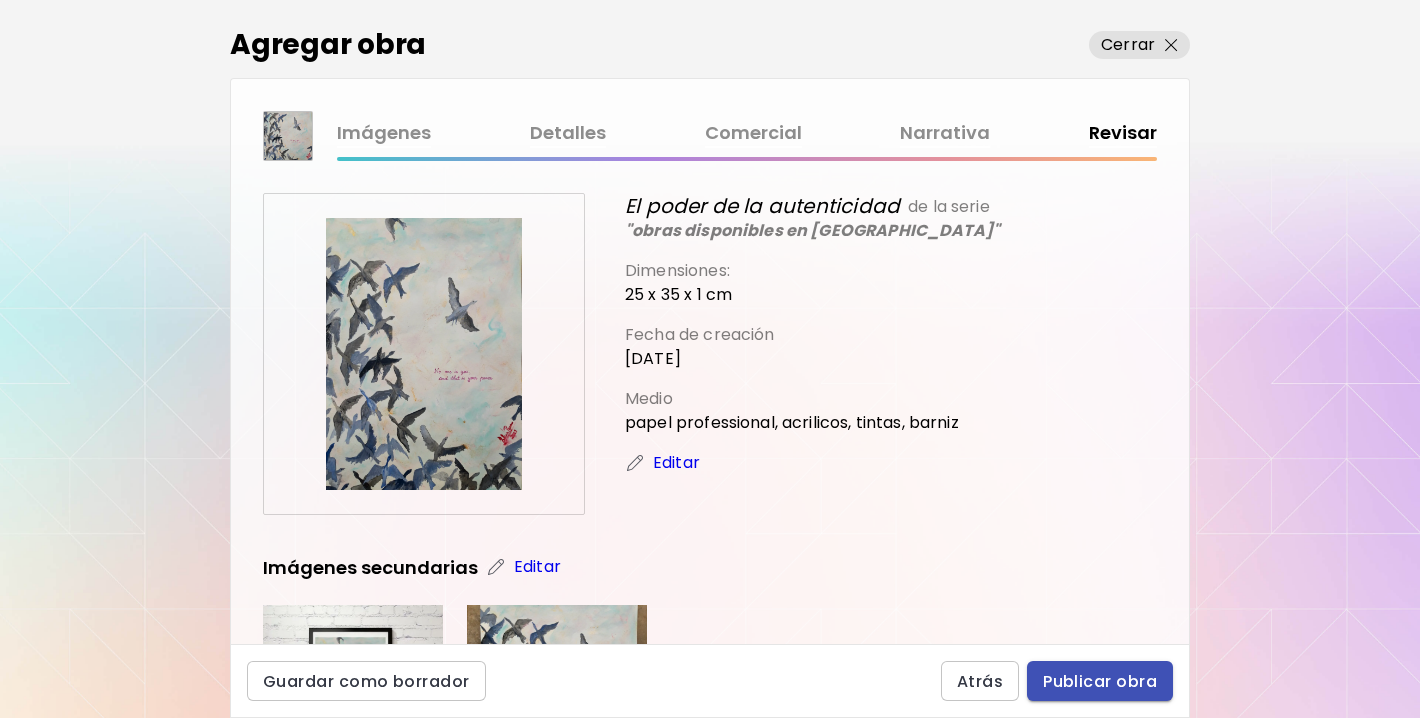 click on "Publicar obra" at bounding box center (1100, 681) 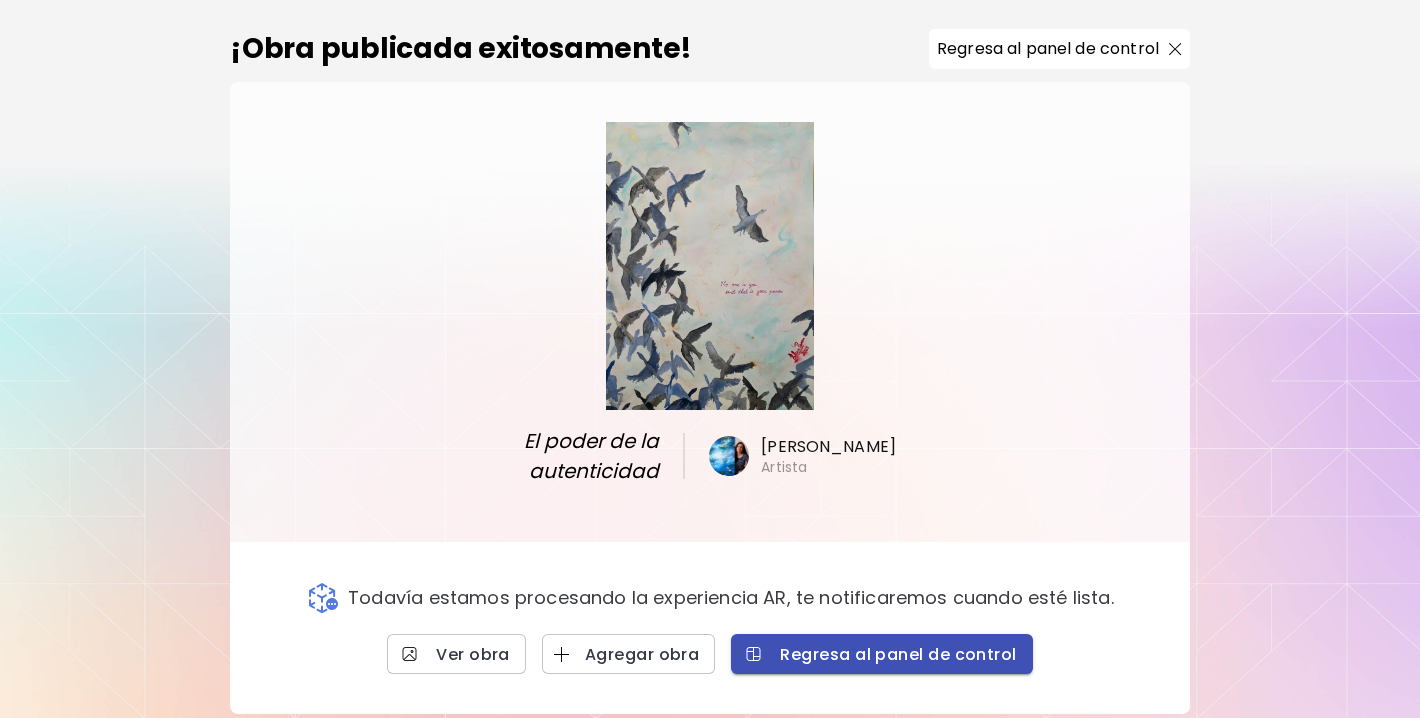 click on "Regresa al panel de control" at bounding box center (881, 654) 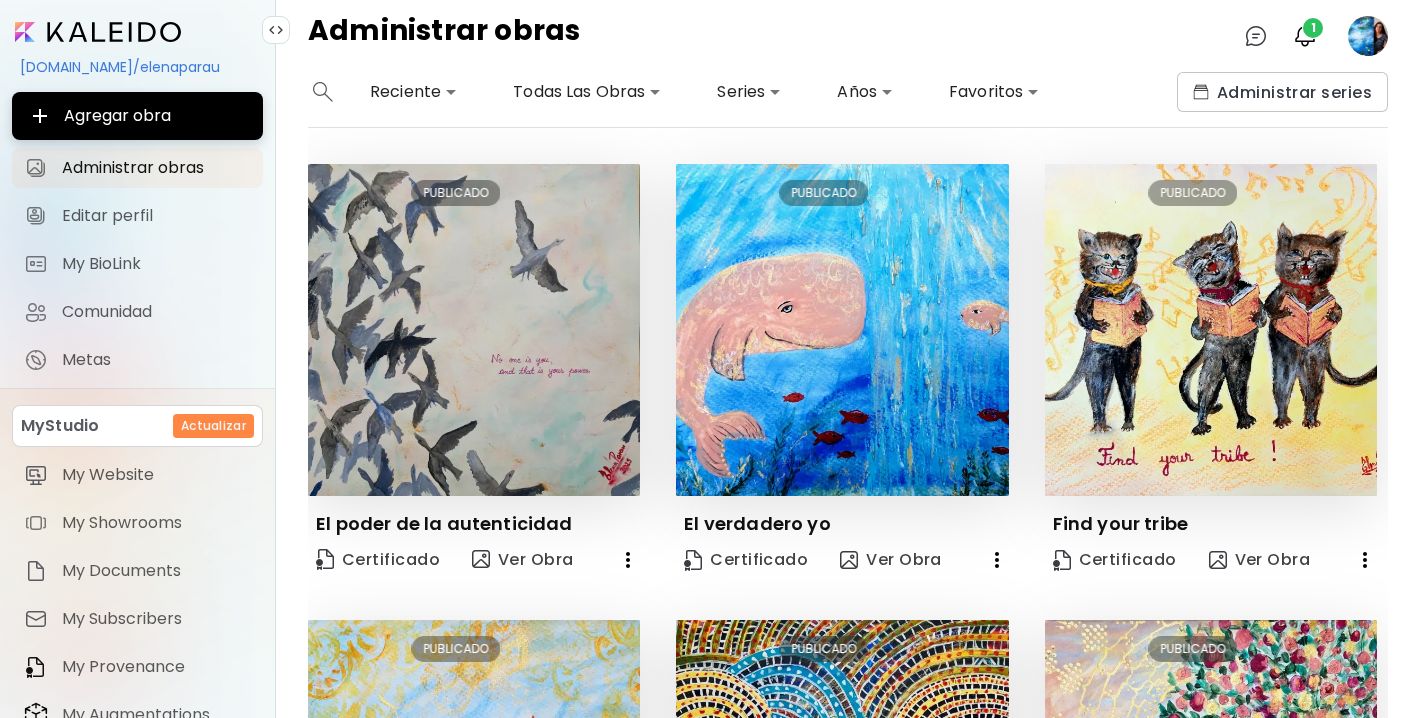 click on "[DOMAIN_NAME]/elenaparau" at bounding box center (137, 67) 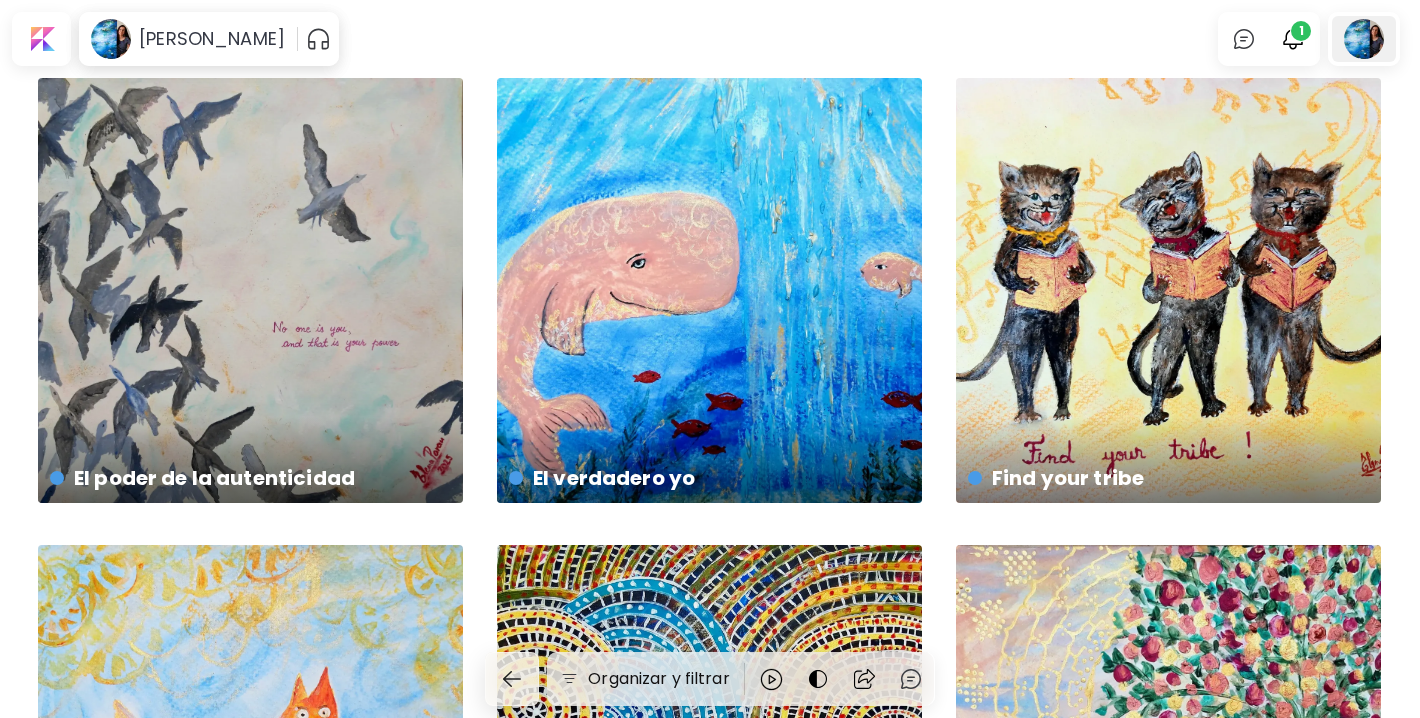 click at bounding box center (1364, 39) 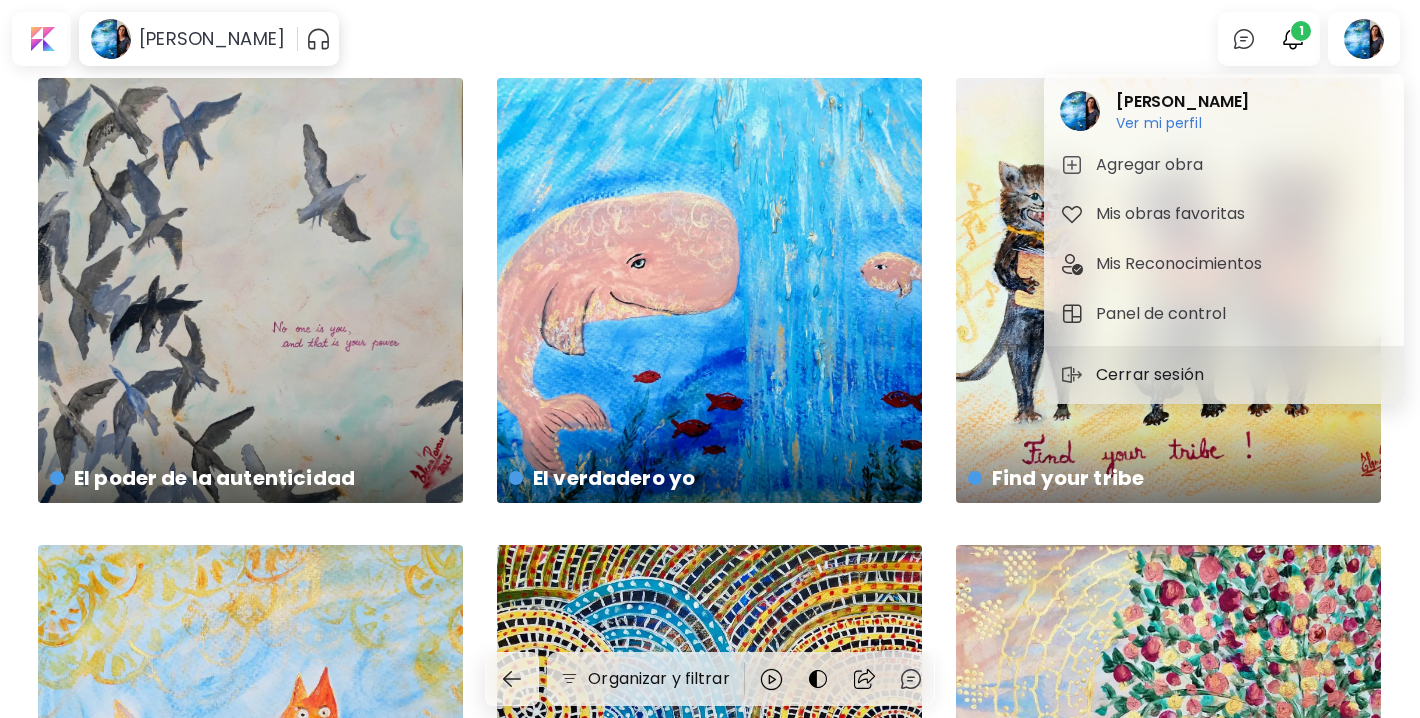 click on "Cerrar sesión" at bounding box center (1153, 375) 